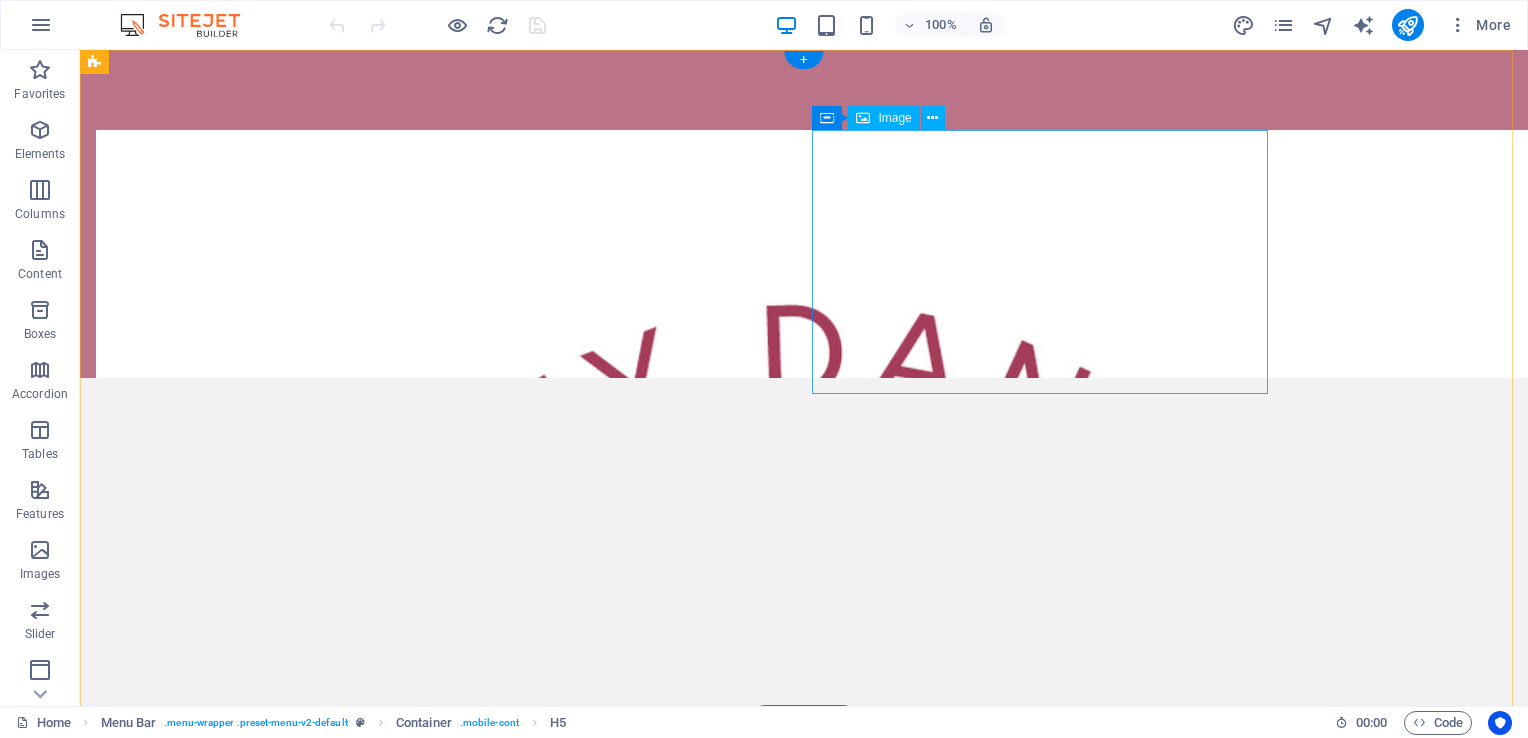 scroll, scrollTop: 0, scrollLeft: 0, axis: both 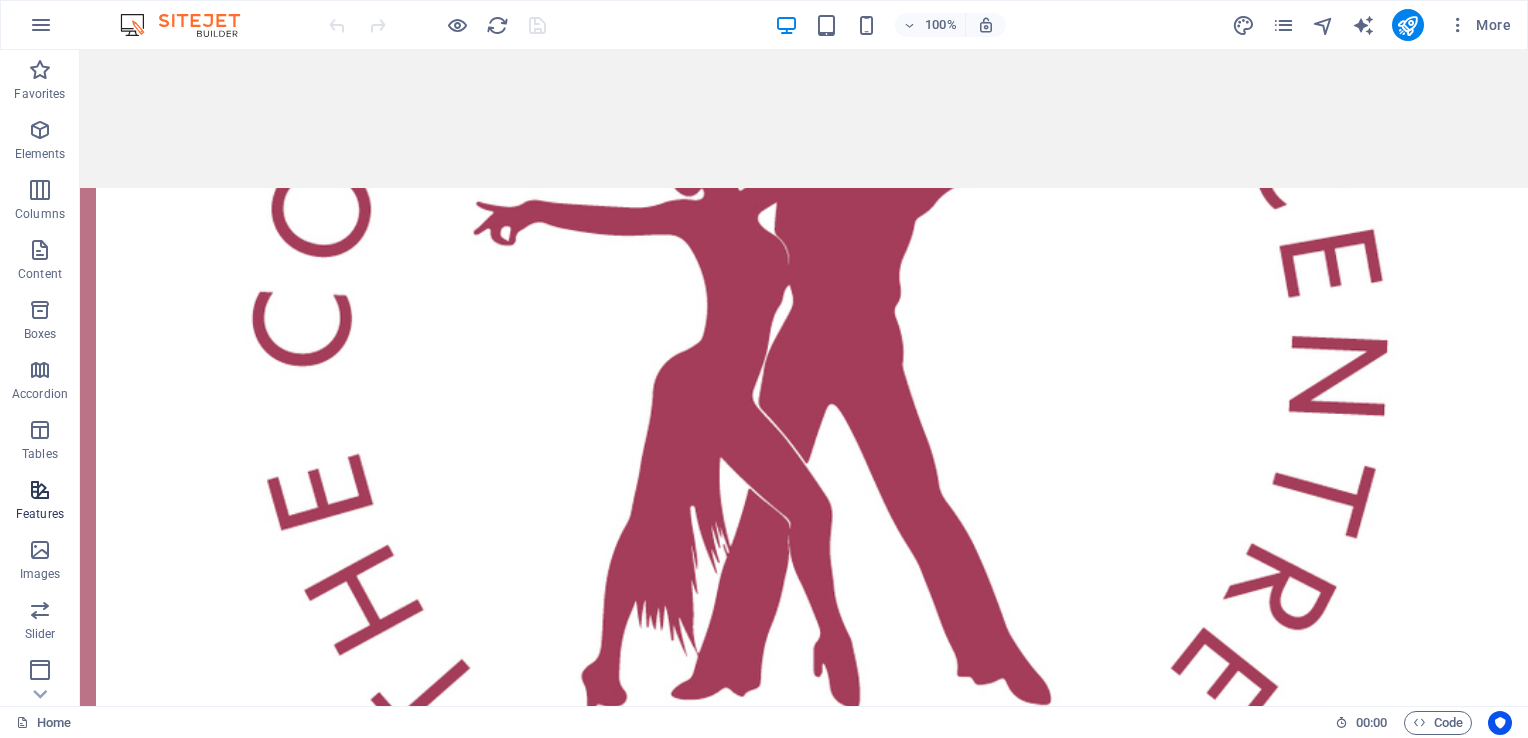 click at bounding box center (40, 490) 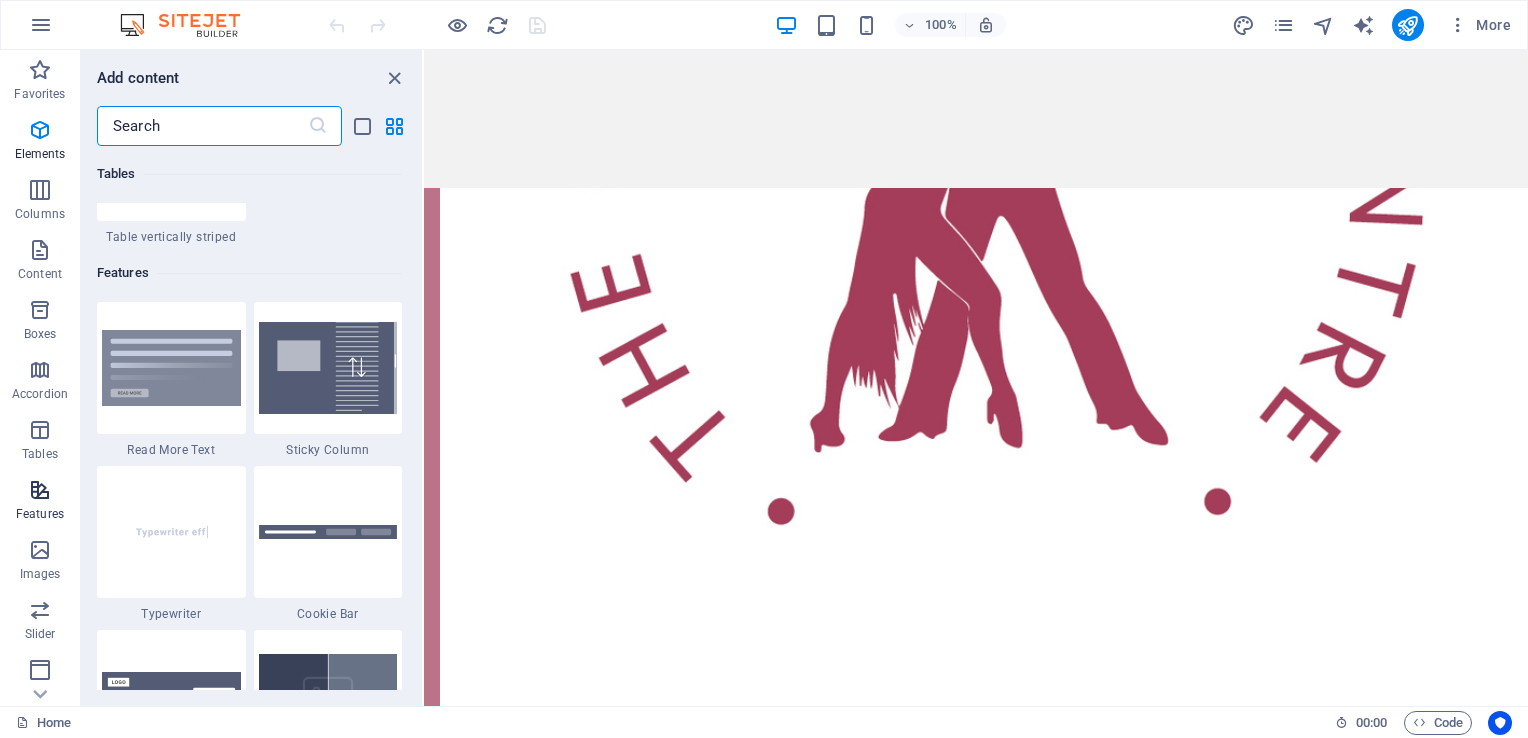 scroll, scrollTop: 7795, scrollLeft: 0, axis: vertical 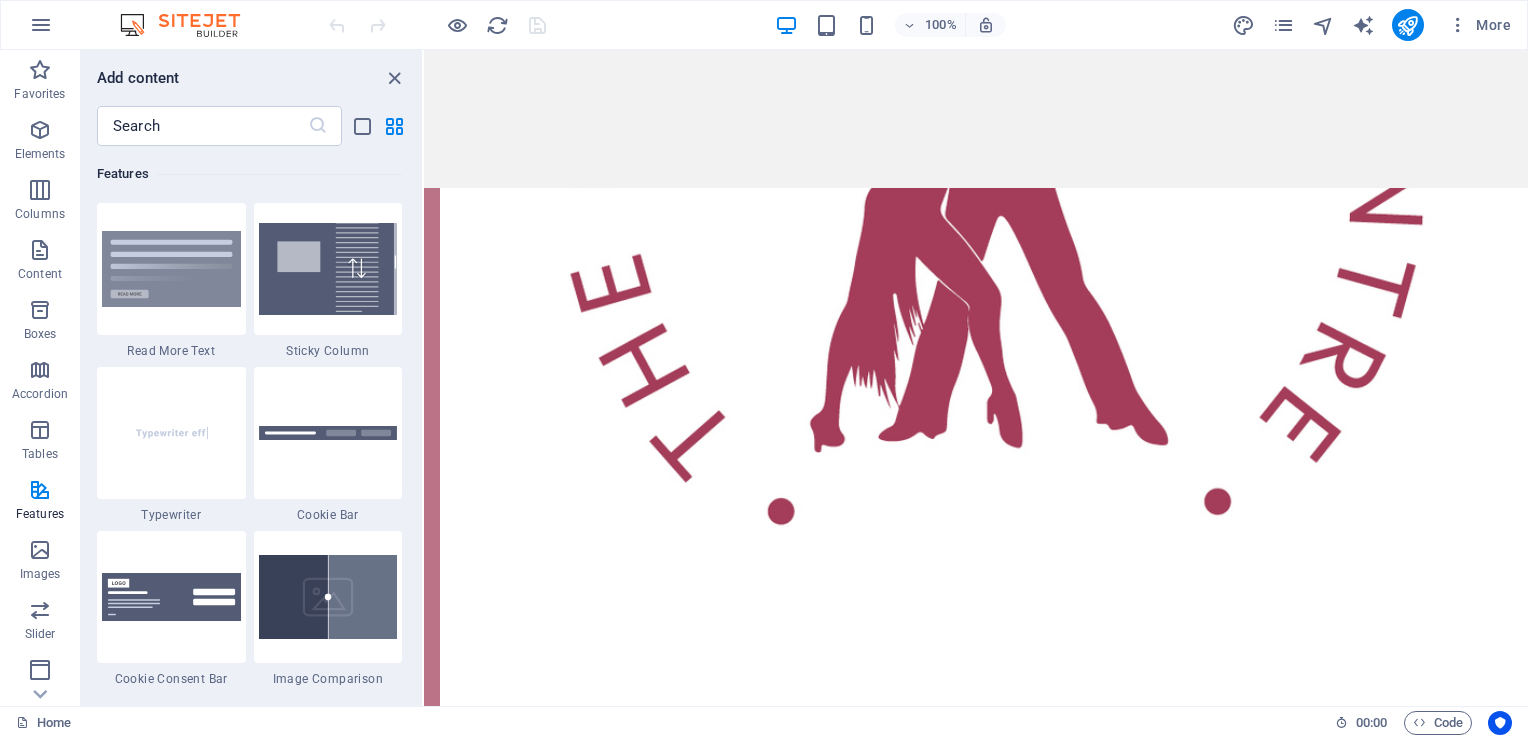 drag, startPoint x: 417, startPoint y: 366, endPoint x: 417, endPoint y: 384, distance: 18 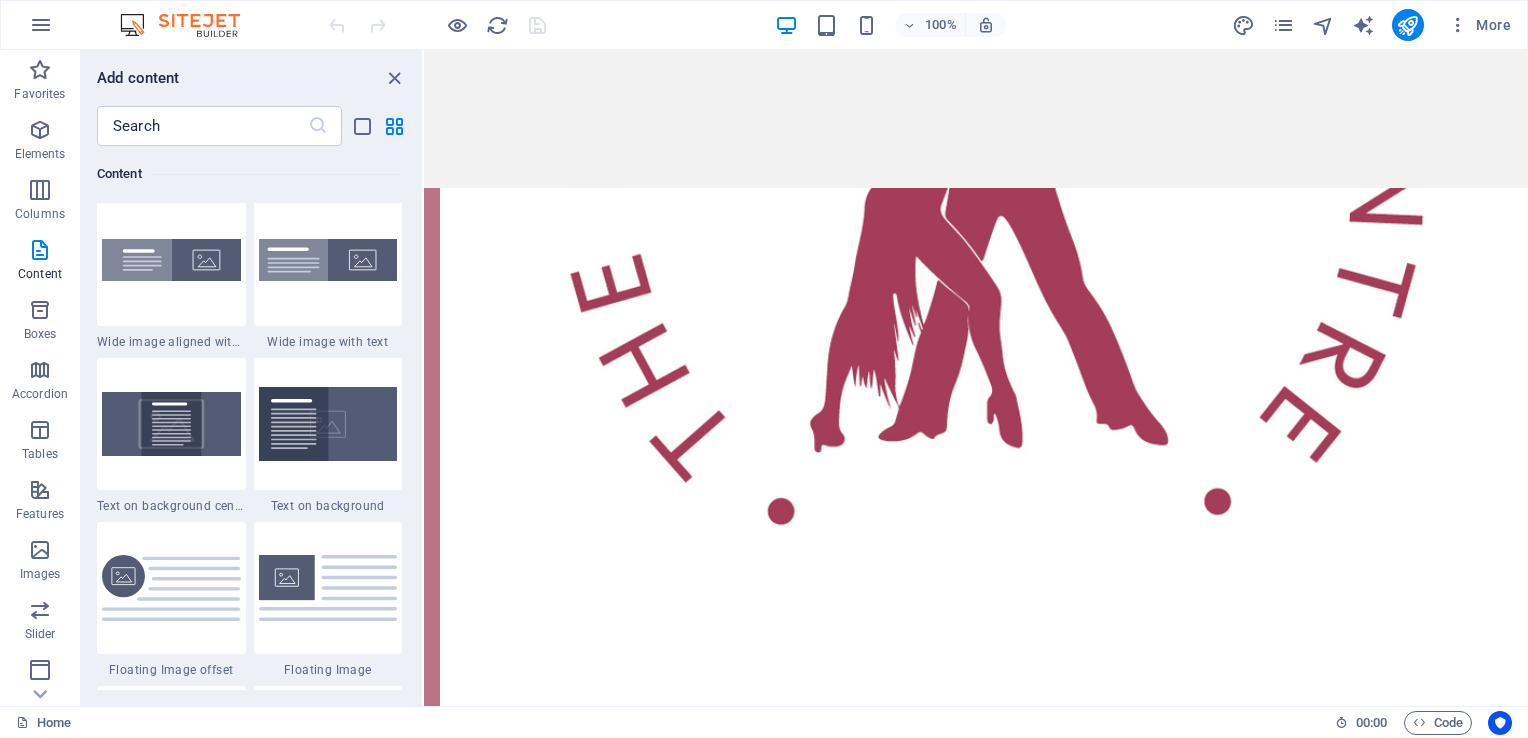 scroll, scrollTop: 3914, scrollLeft: 0, axis: vertical 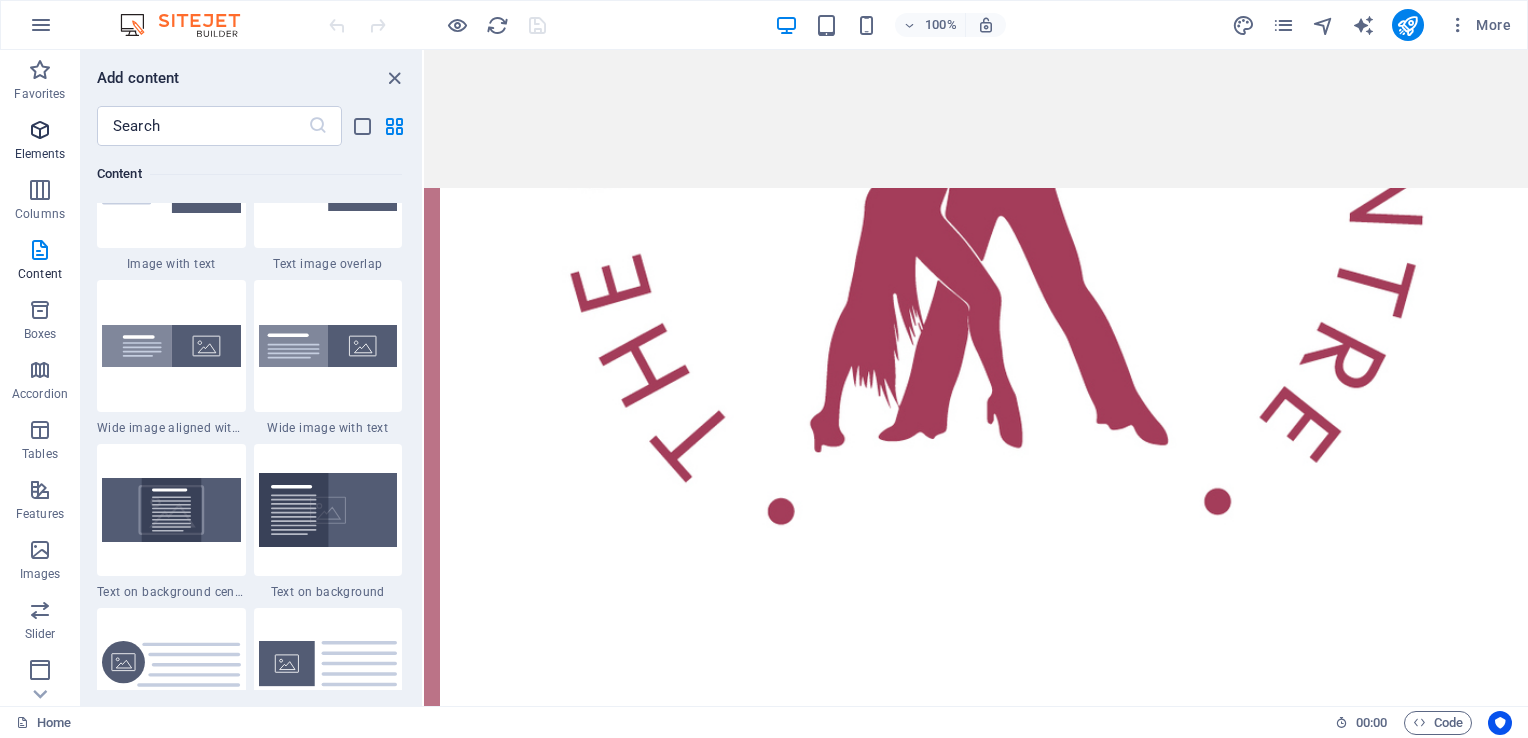 click on "Elements" at bounding box center [40, 154] 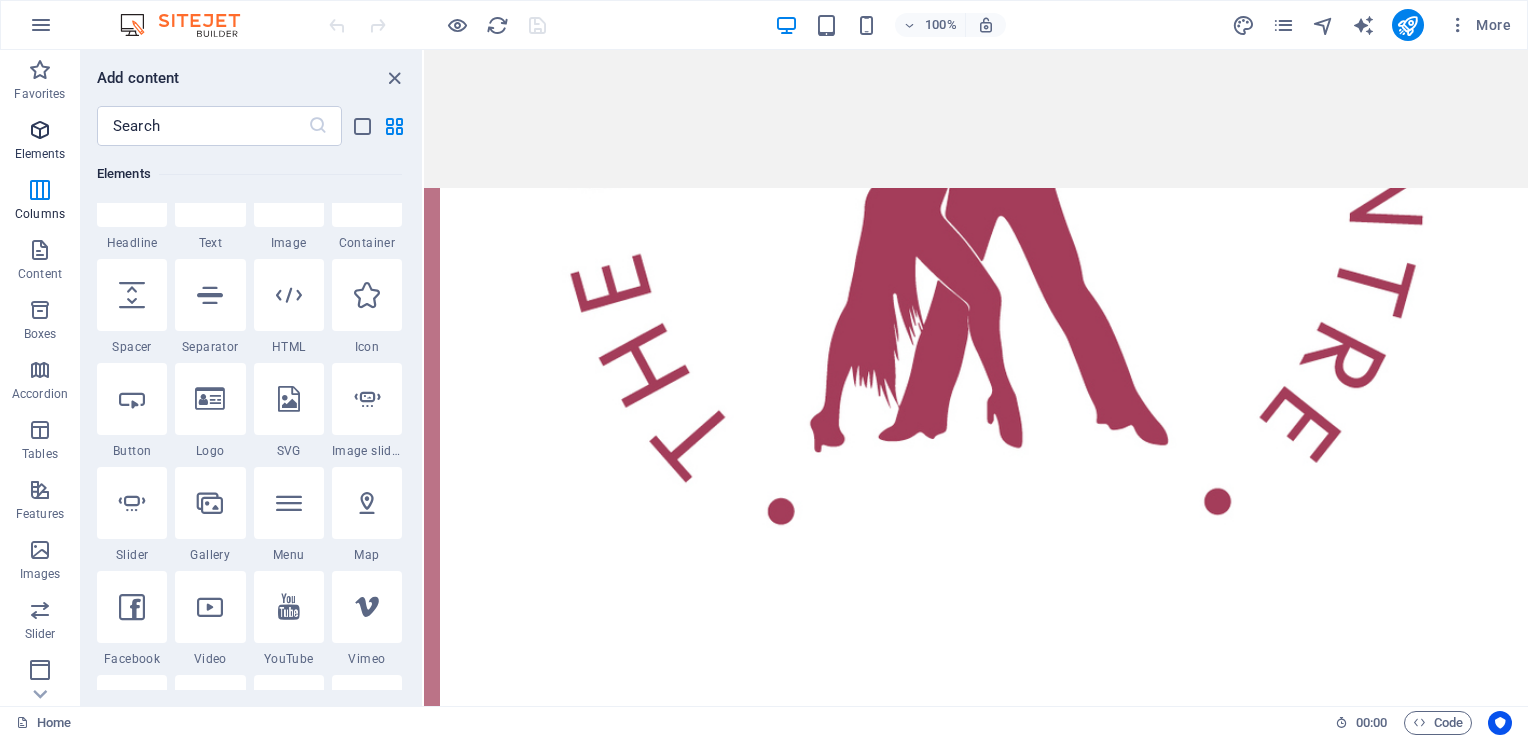 scroll, scrollTop: 213, scrollLeft: 0, axis: vertical 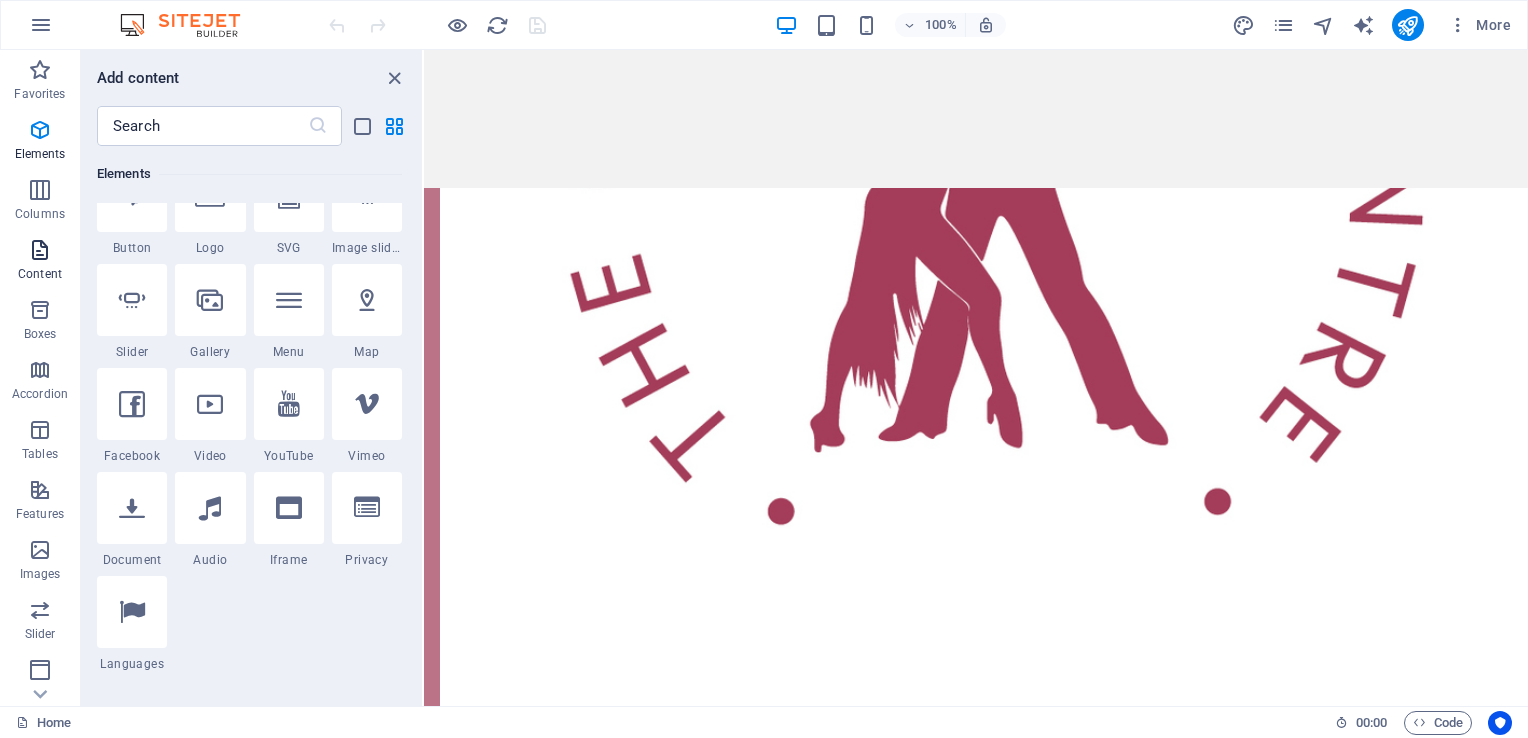 click at bounding box center [40, 250] 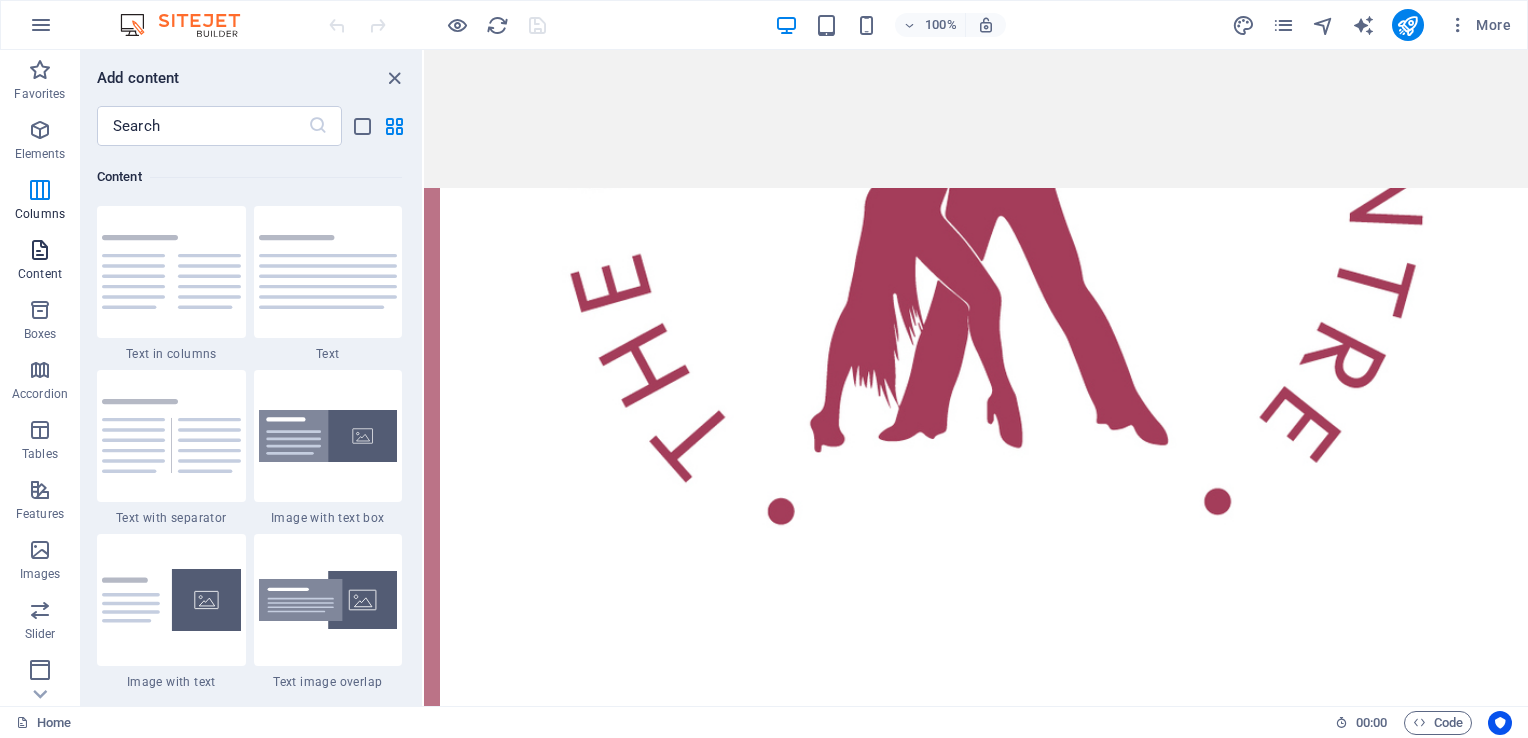 scroll, scrollTop: 3499, scrollLeft: 0, axis: vertical 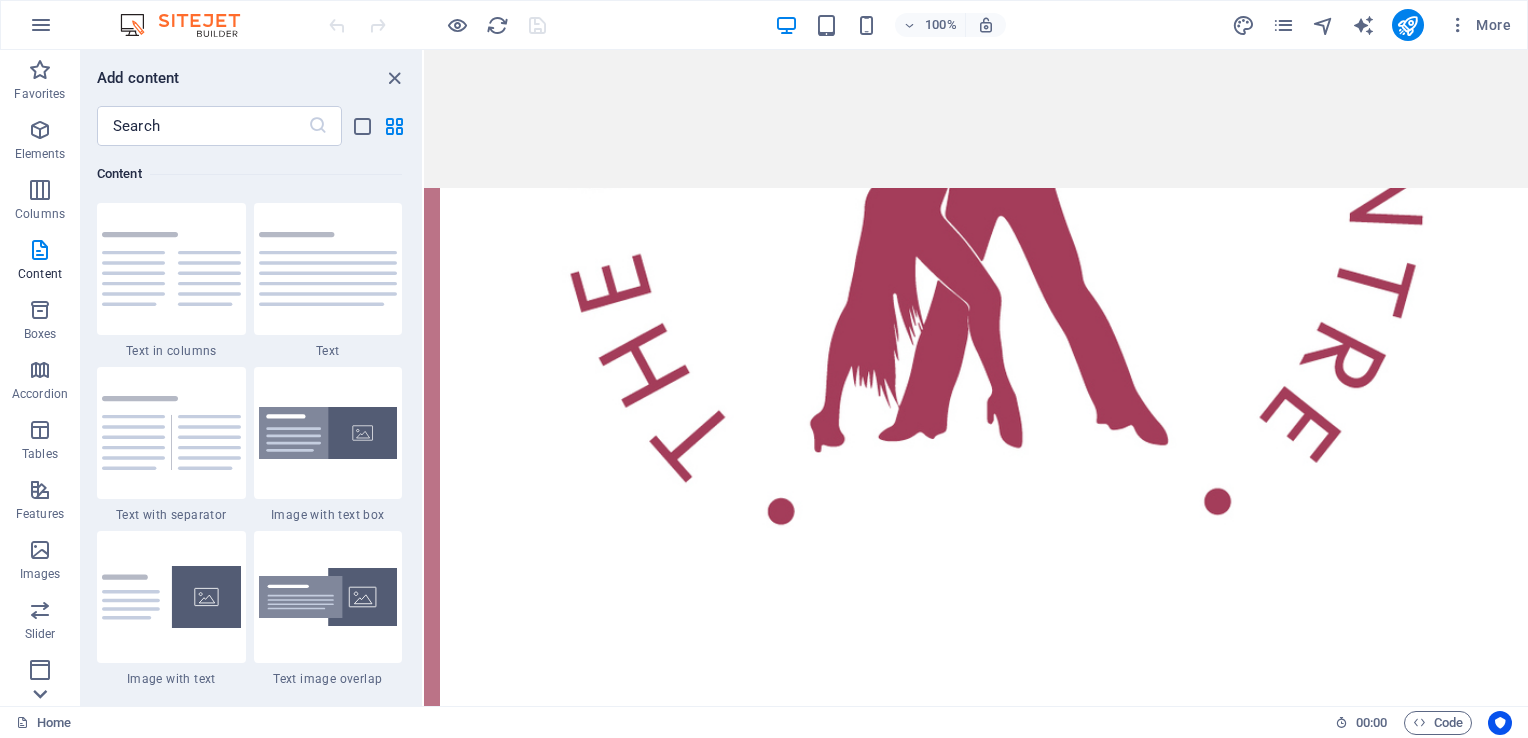 click 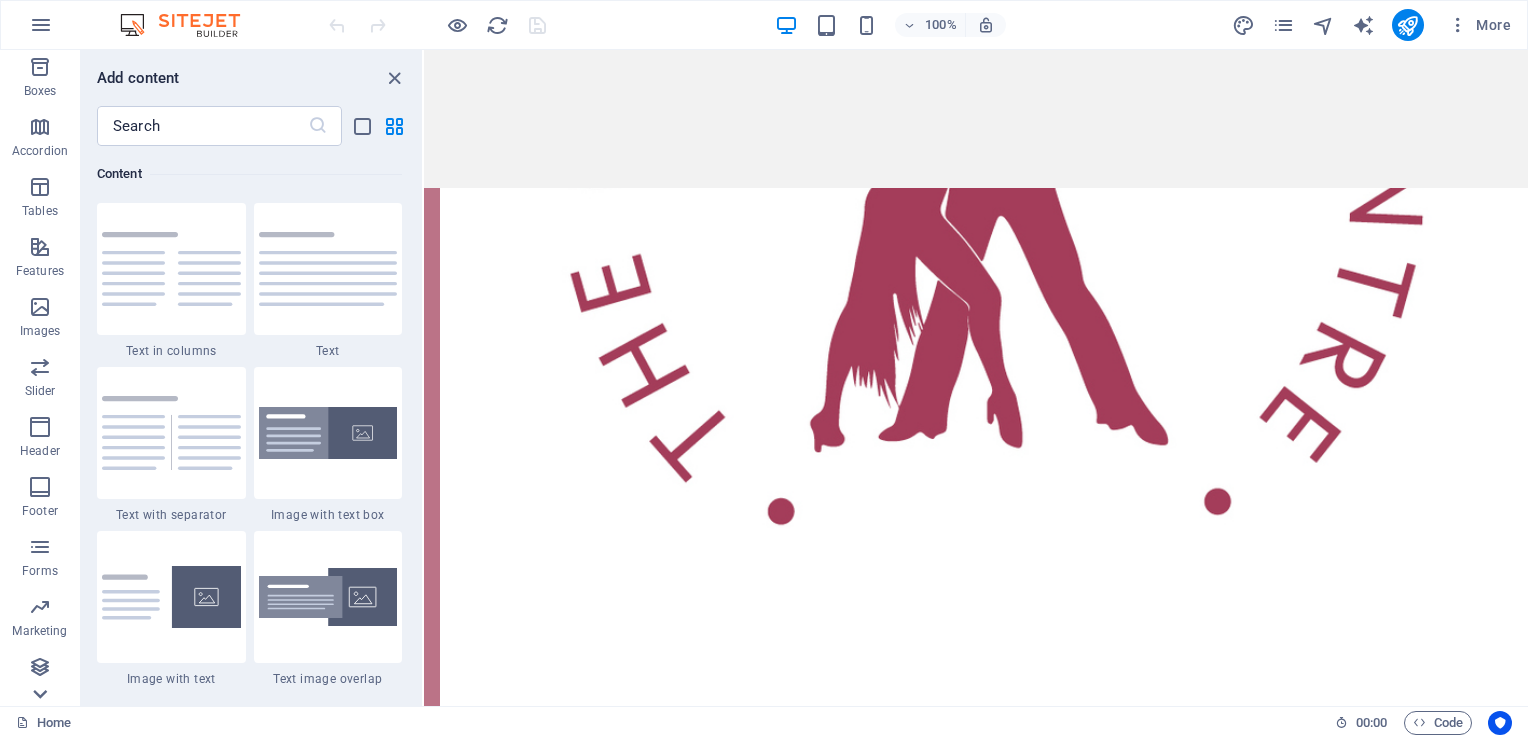 scroll, scrollTop: 243, scrollLeft: 0, axis: vertical 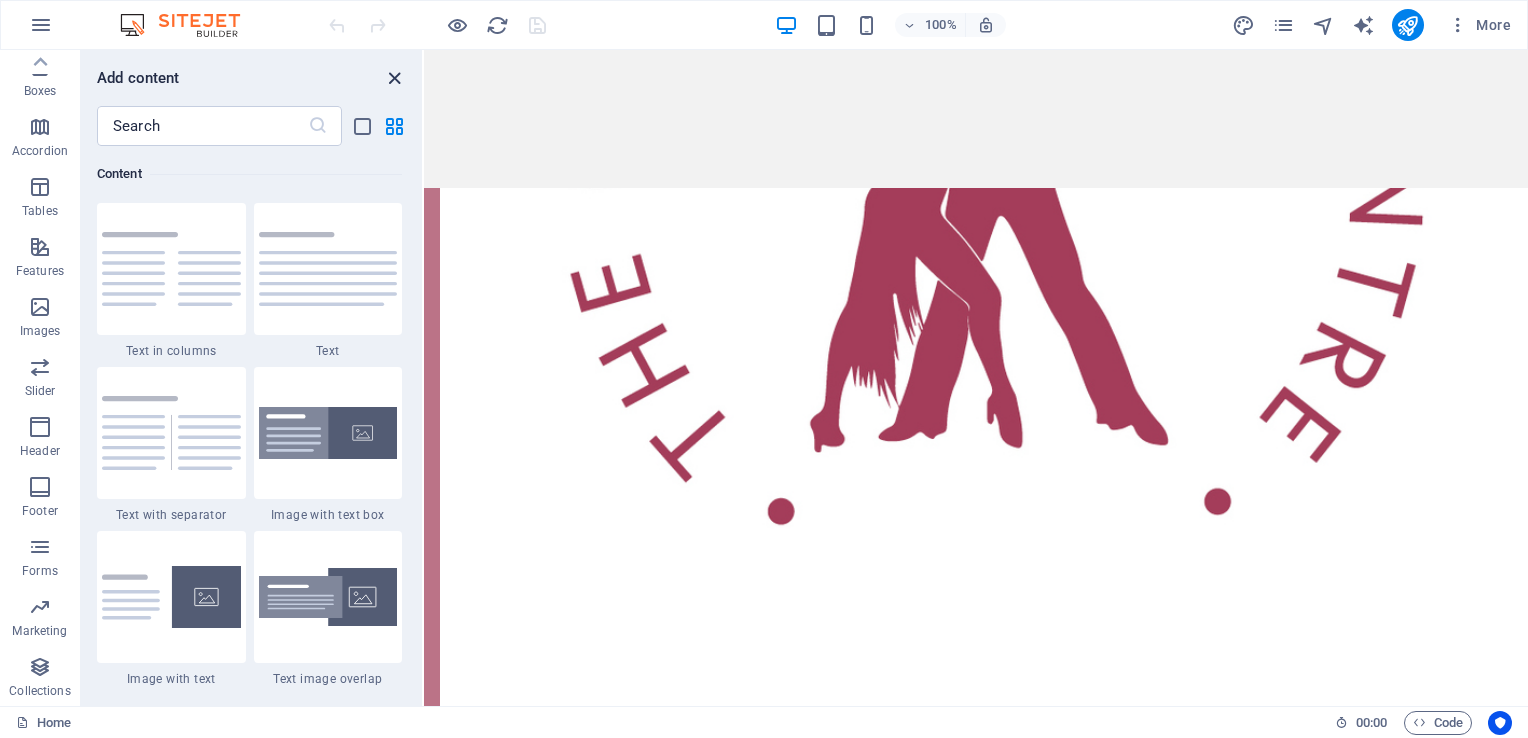 click at bounding box center [394, 78] 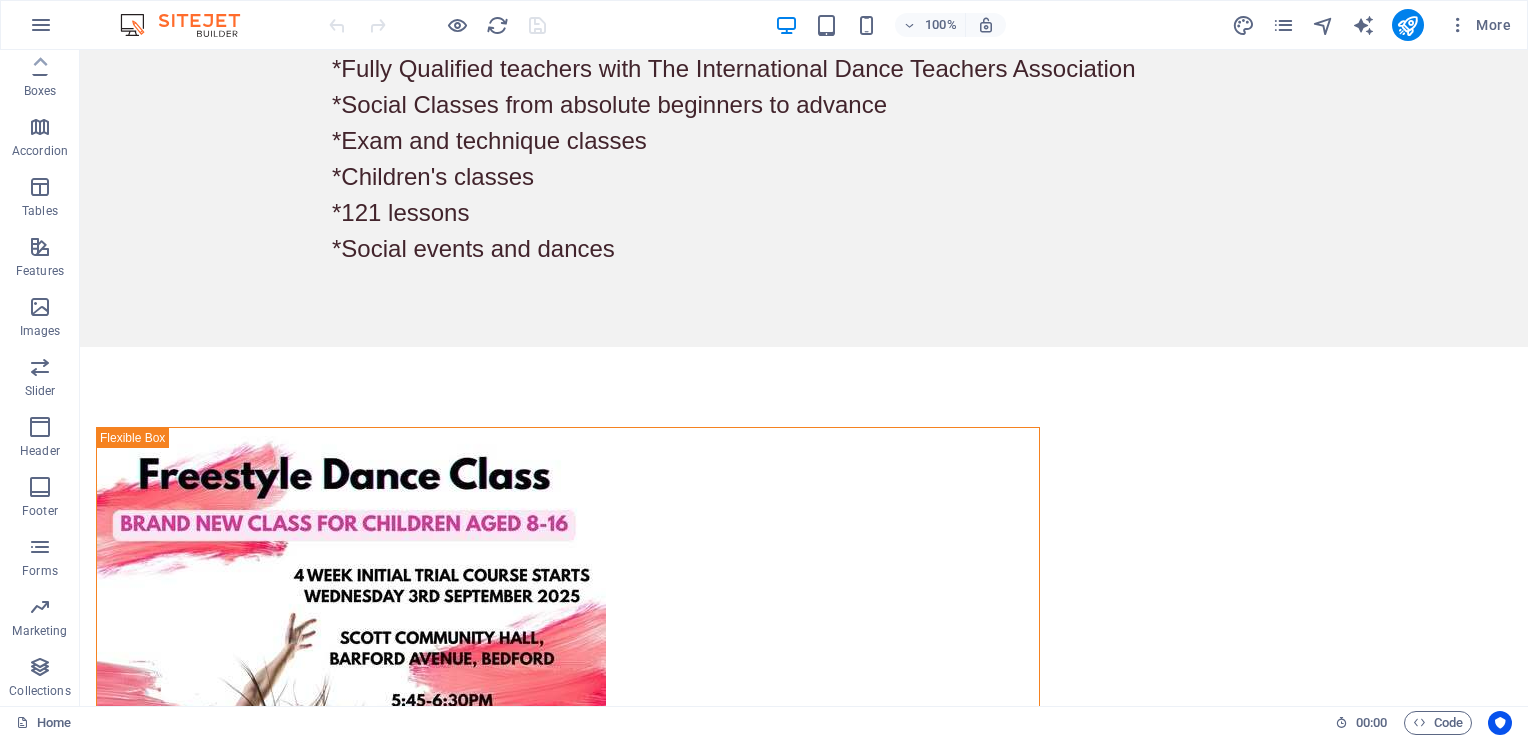 scroll, scrollTop: 1923, scrollLeft: 0, axis: vertical 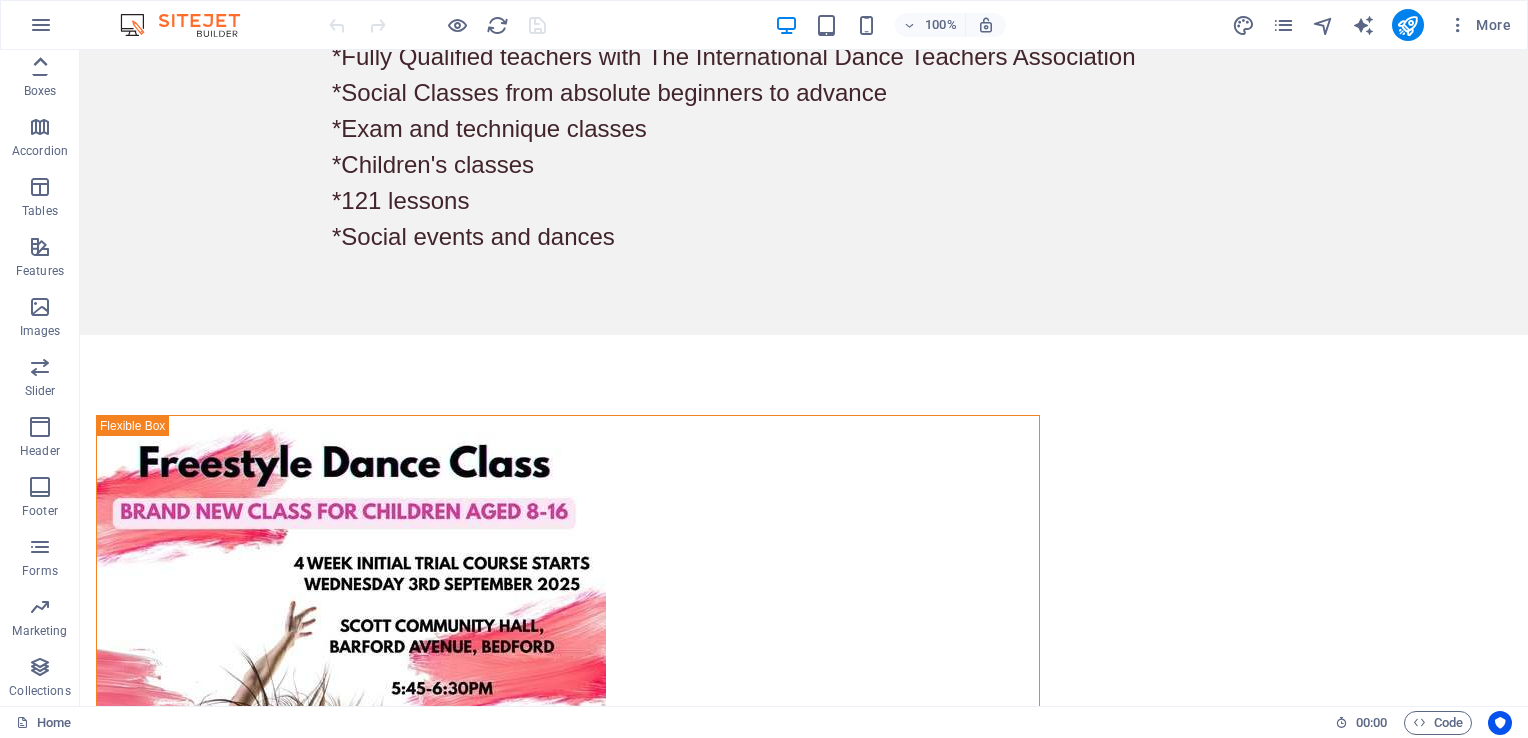 click 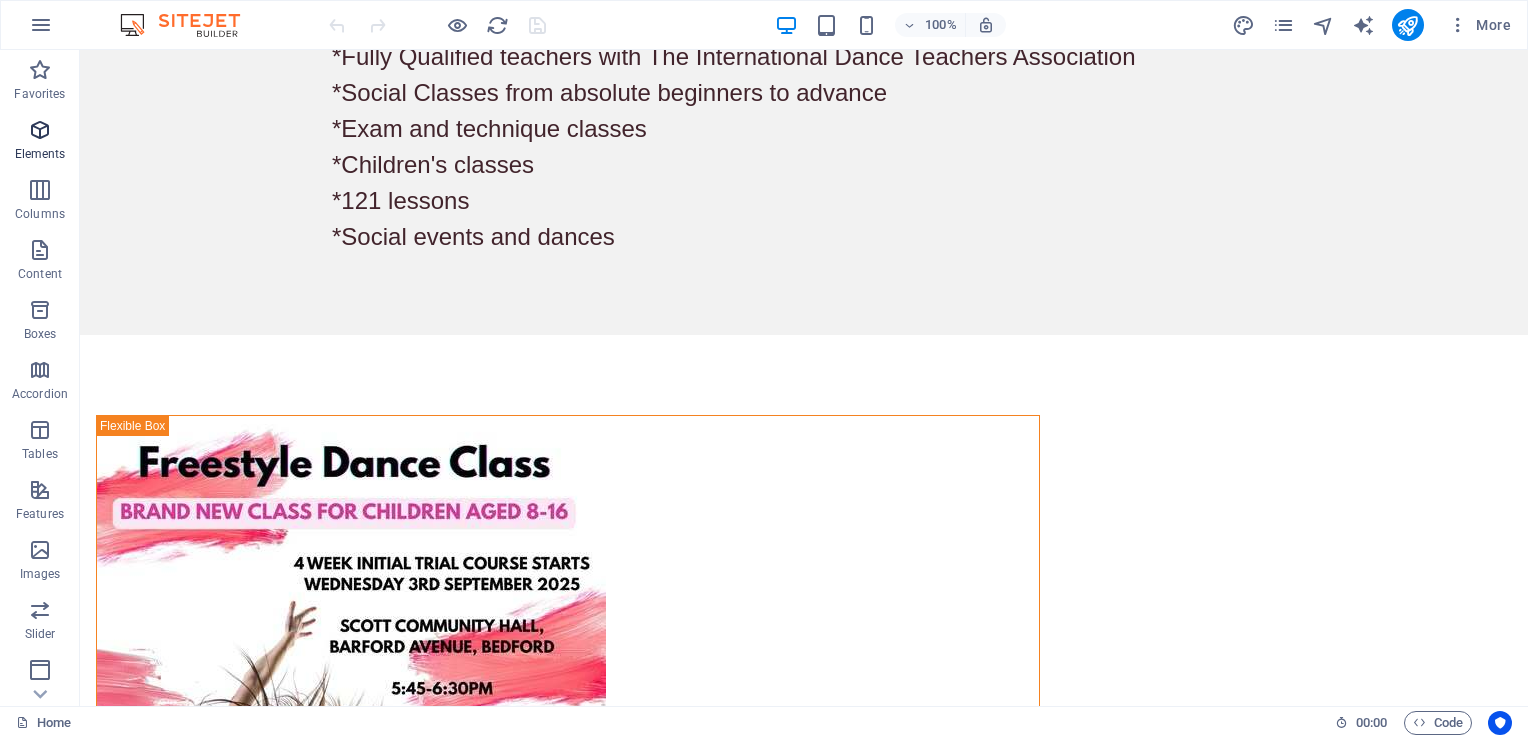 click on "Elements" at bounding box center [40, 154] 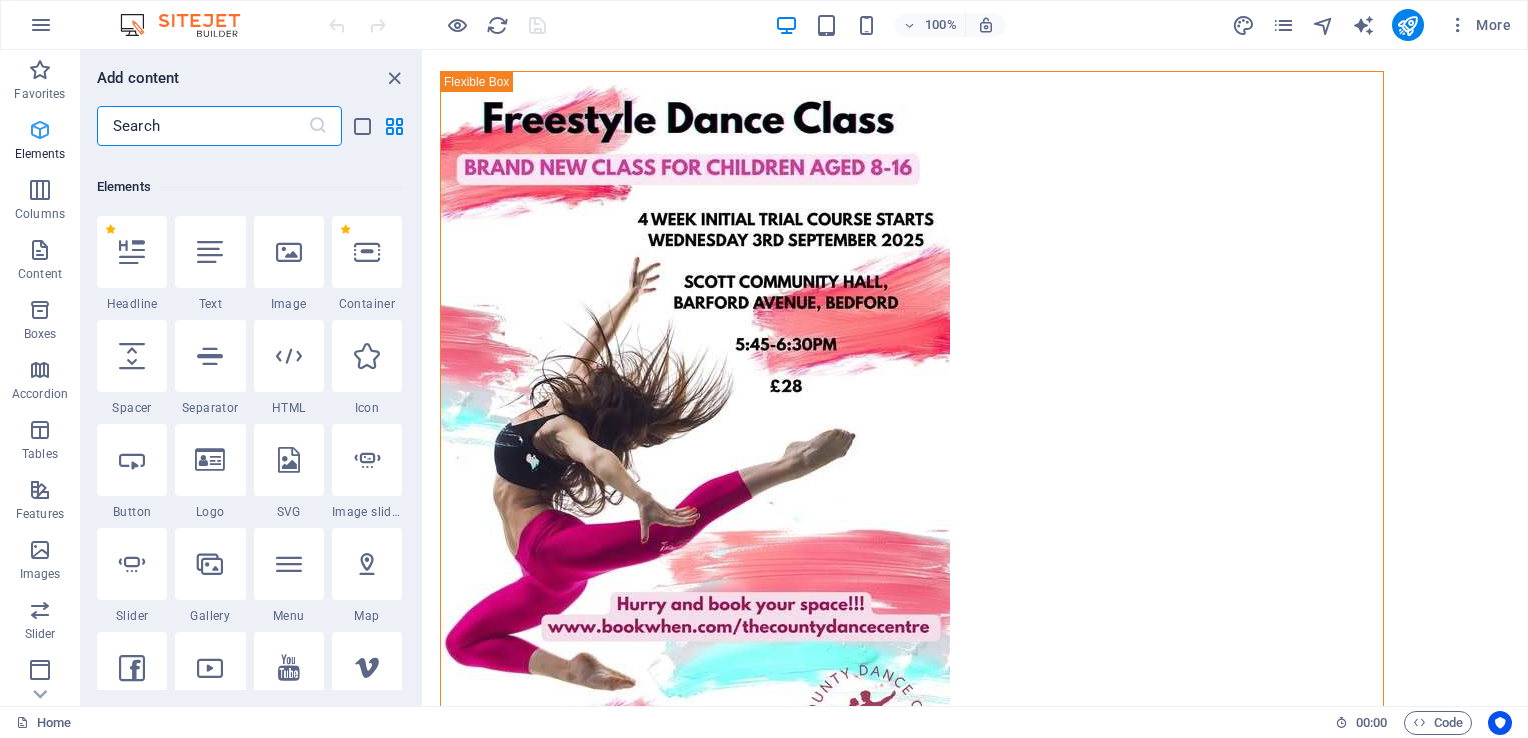 scroll, scrollTop: 212, scrollLeft: 0, axis: vertical 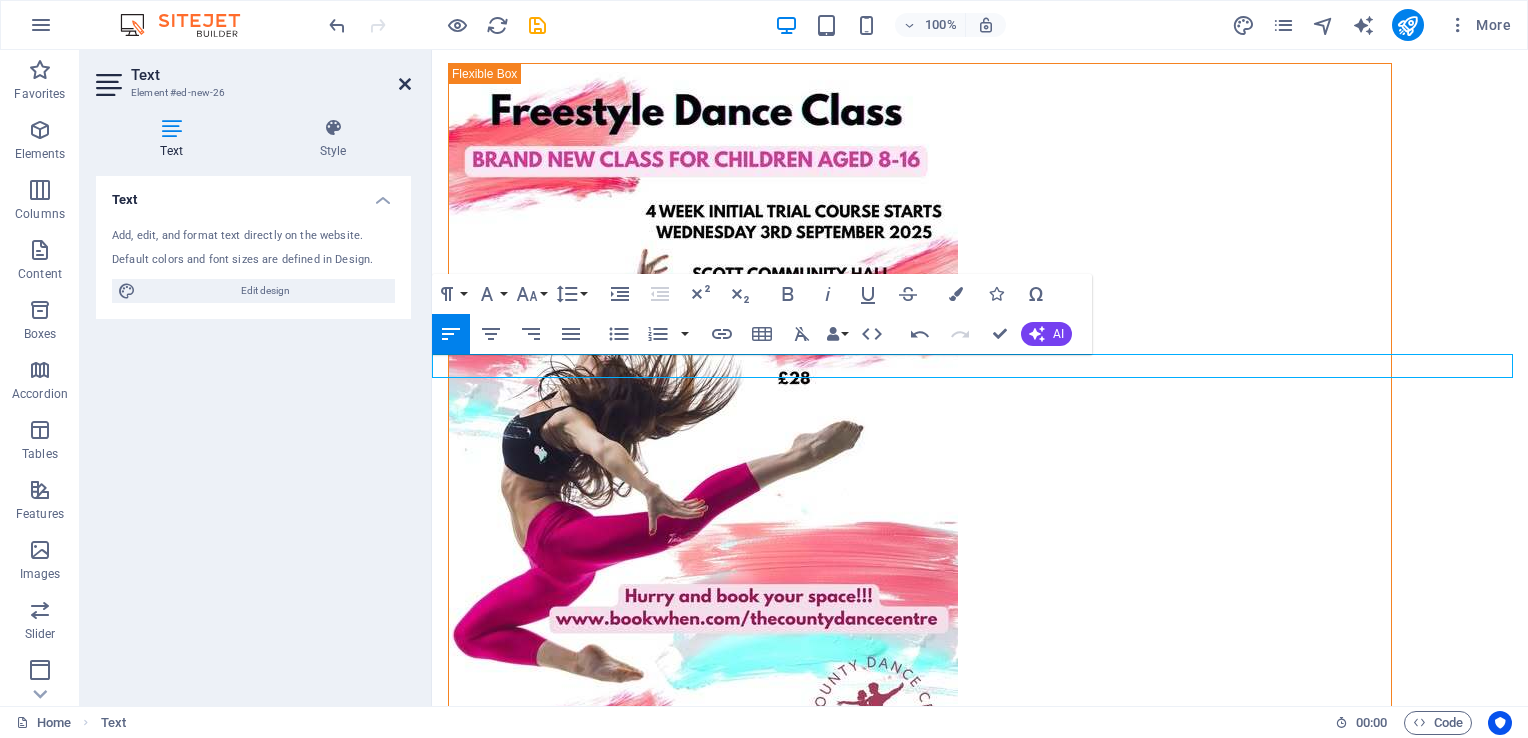 click at bounding box center [405, 84] 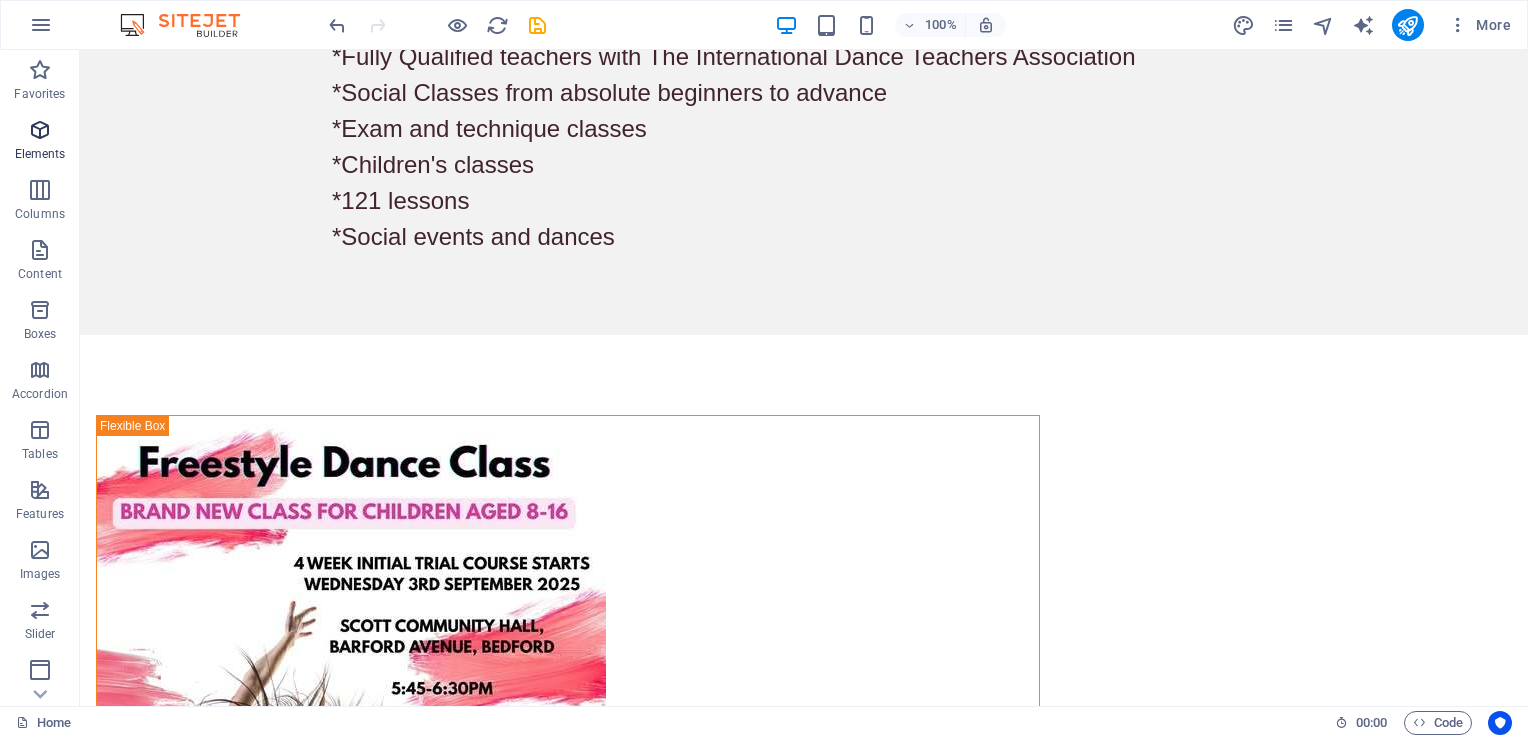 click at bounding box center [40, 130] 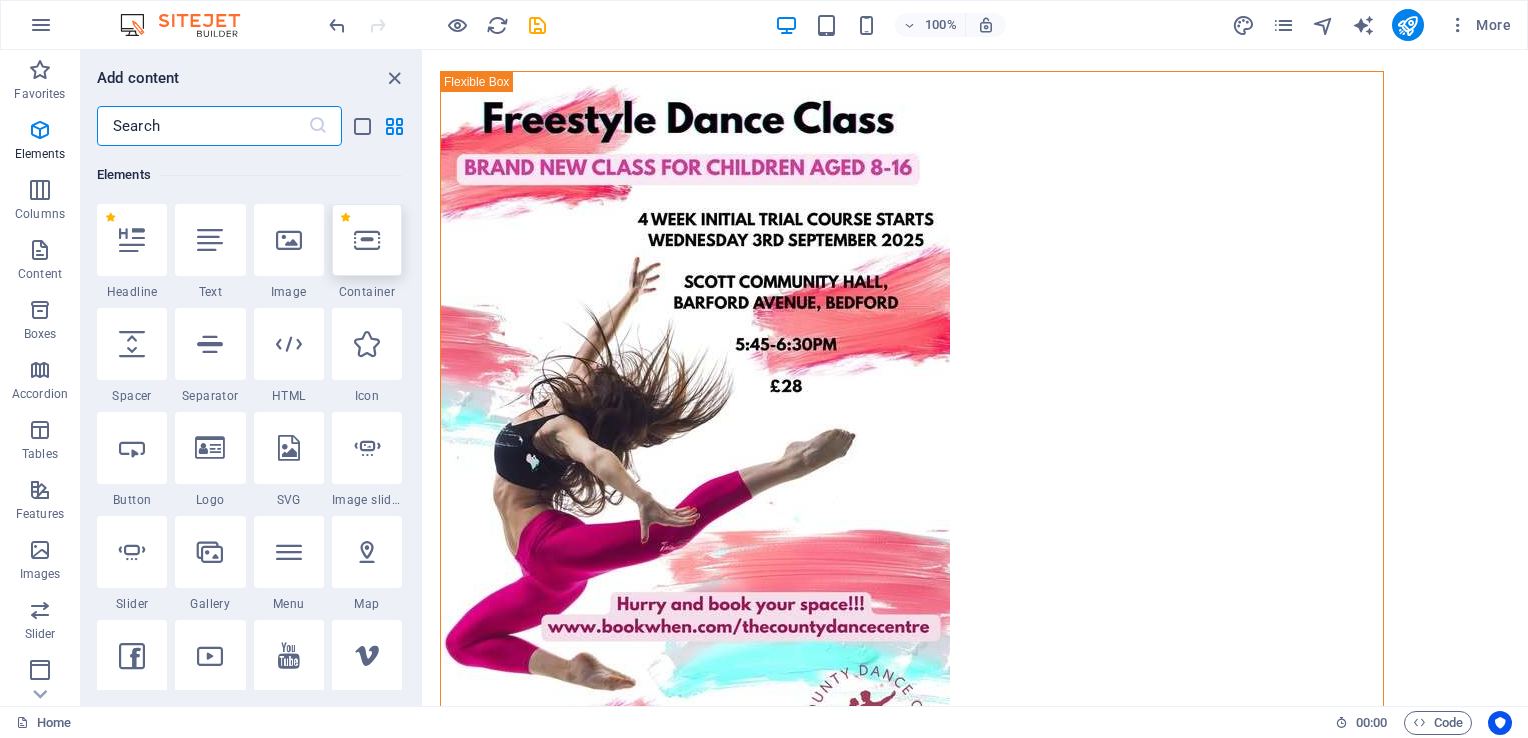 scroll, scrollTop: 212, scrollLeft: 0, axis: vertical 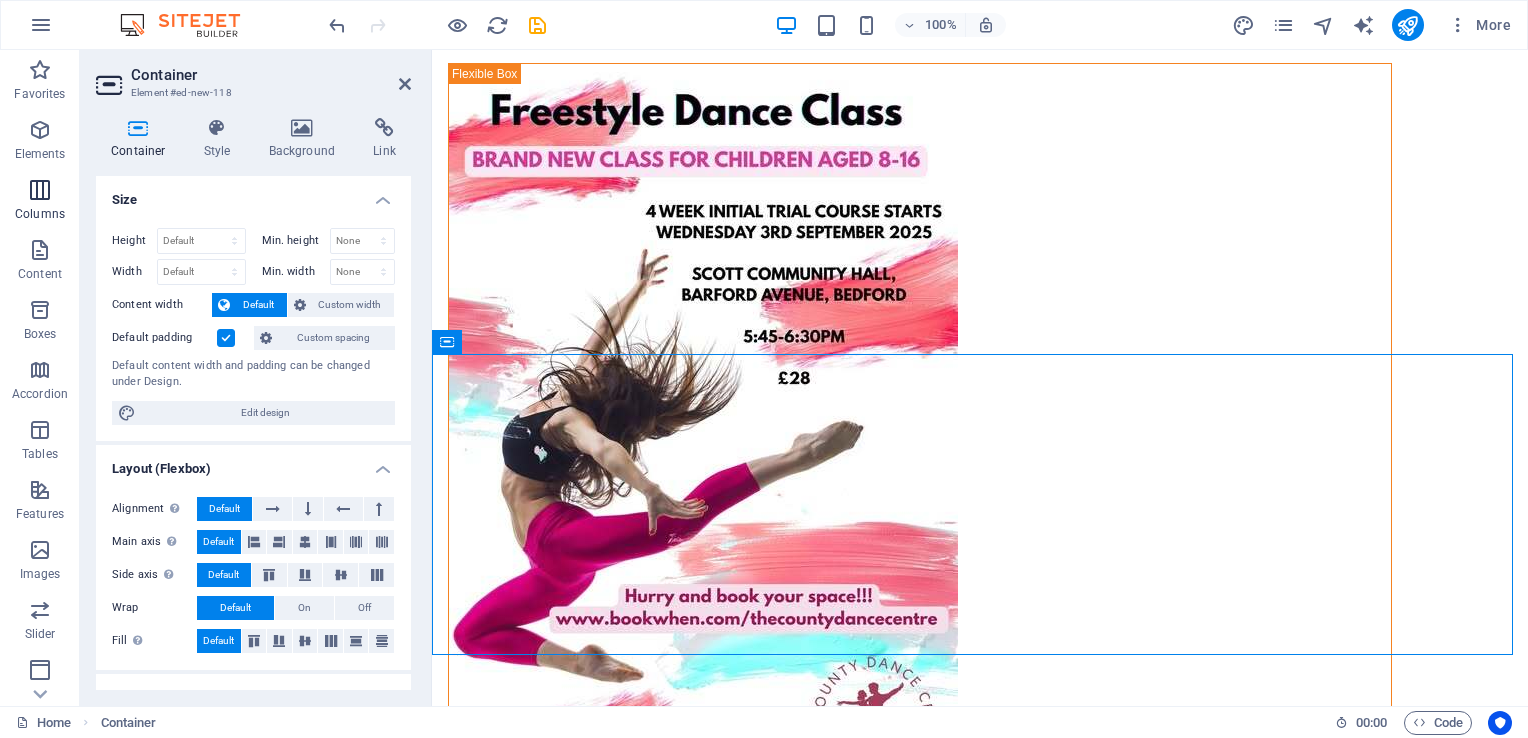 click at bounding box center (40, 190) 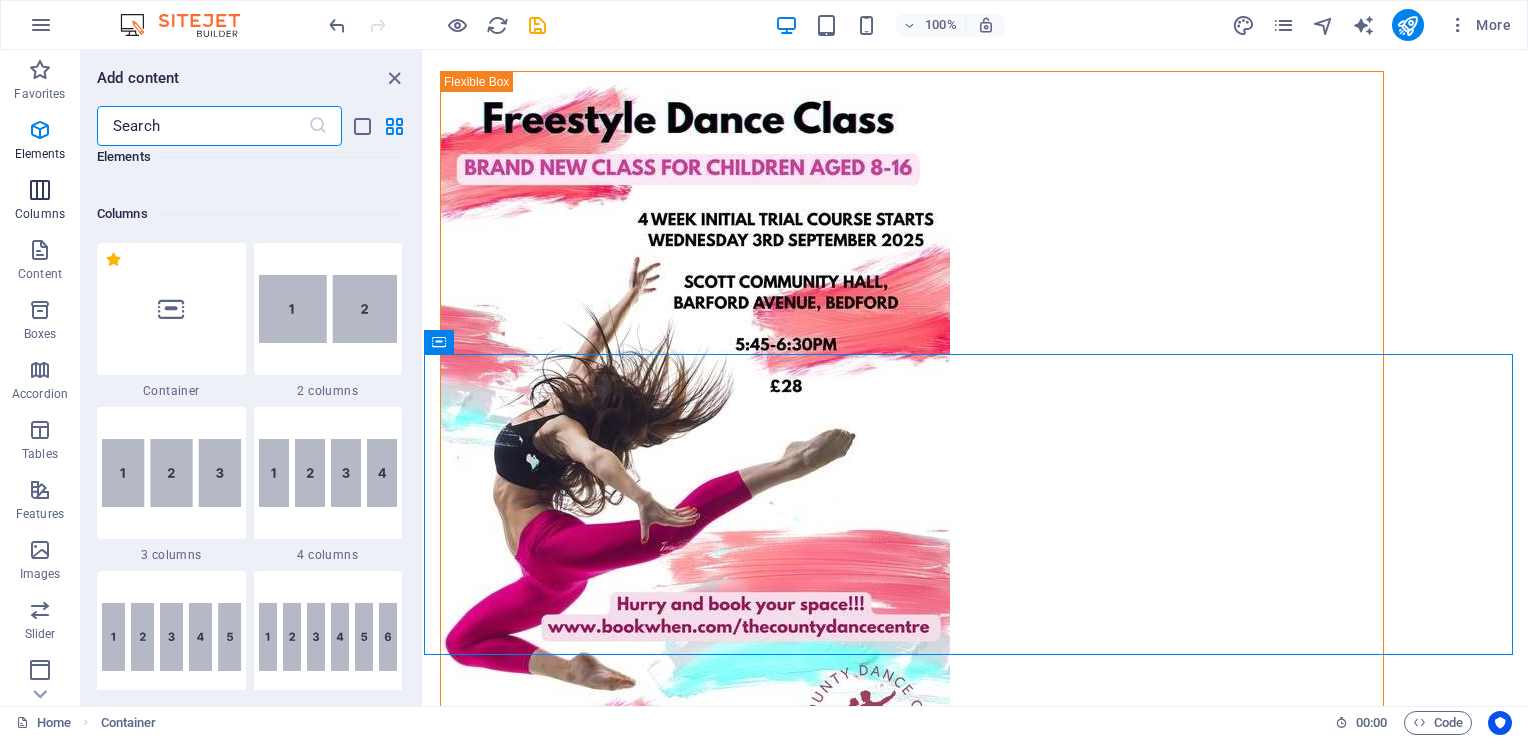 scroll, scrollTop: 990, scrollLeft: 0, axis: vertical 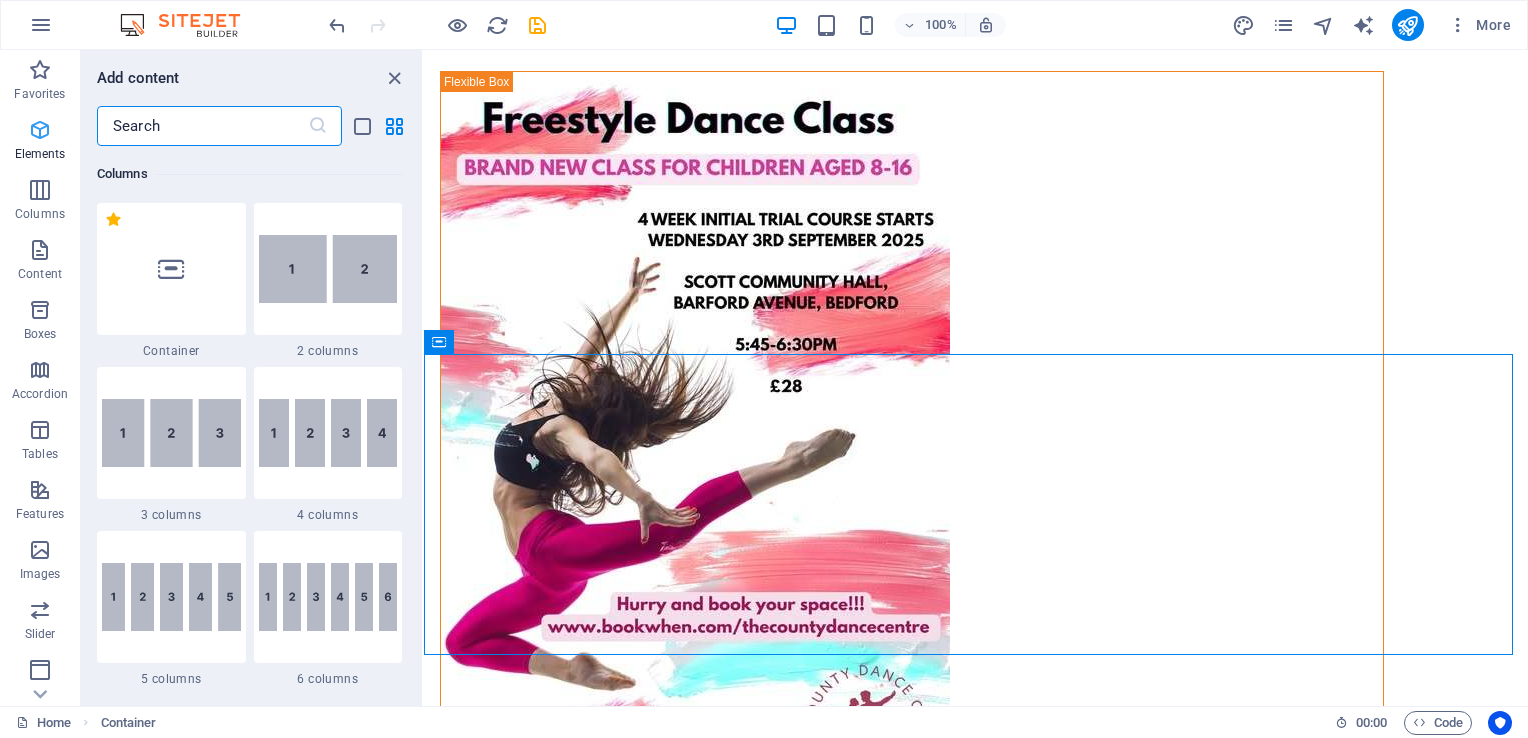 click at bounding box center (40, 130) 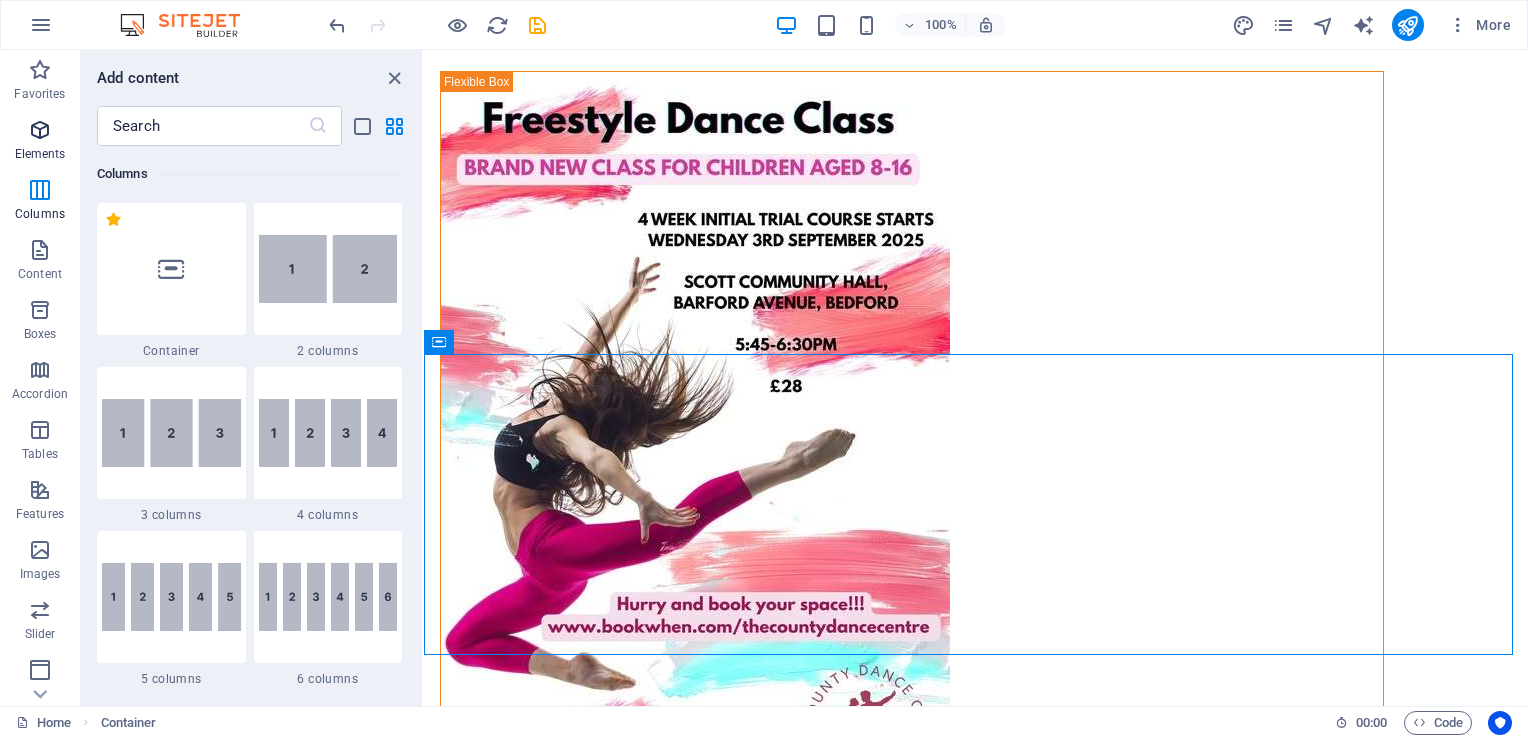 click at bounding box center [40, 130] 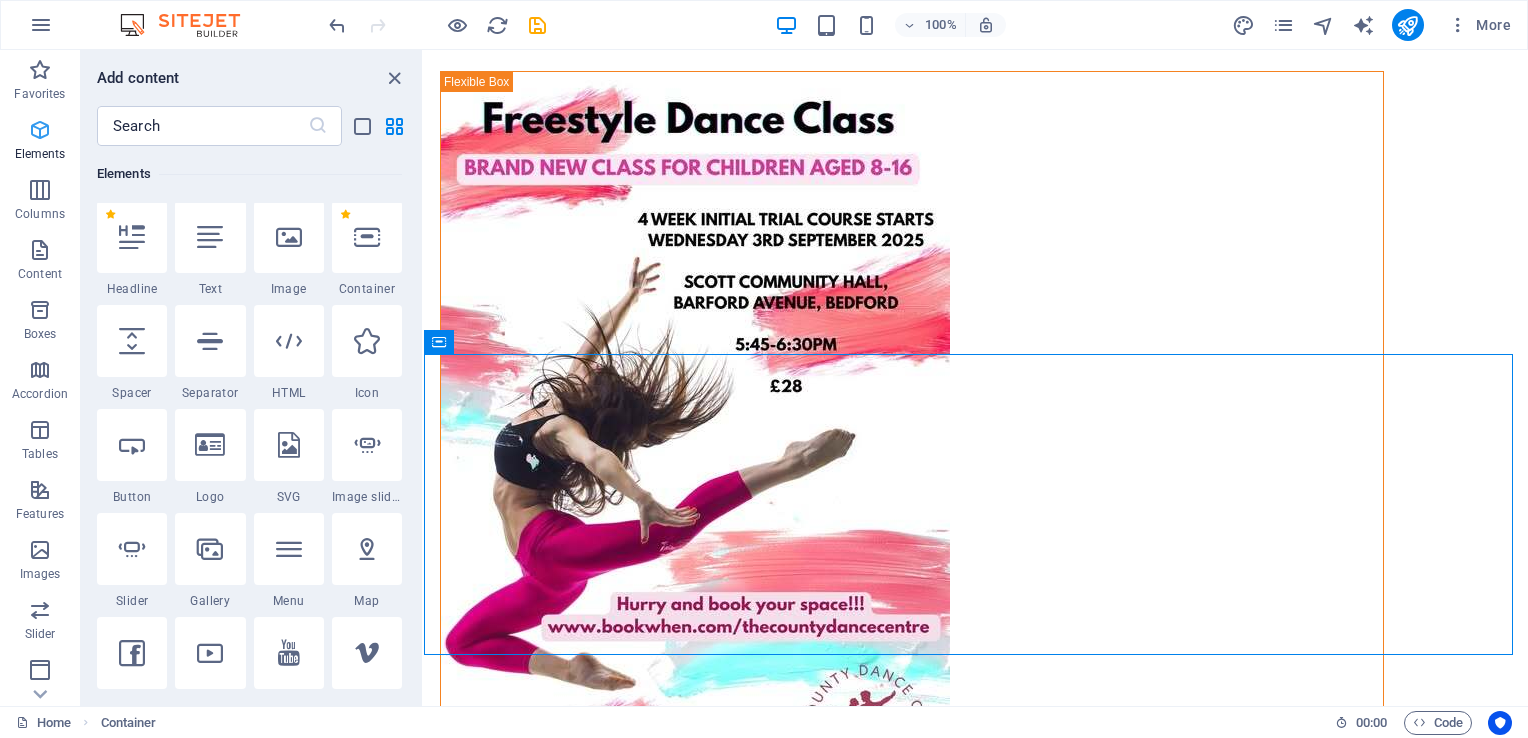 scroll, scrollTop: 213, scrollLeft: 0, axis: vertical 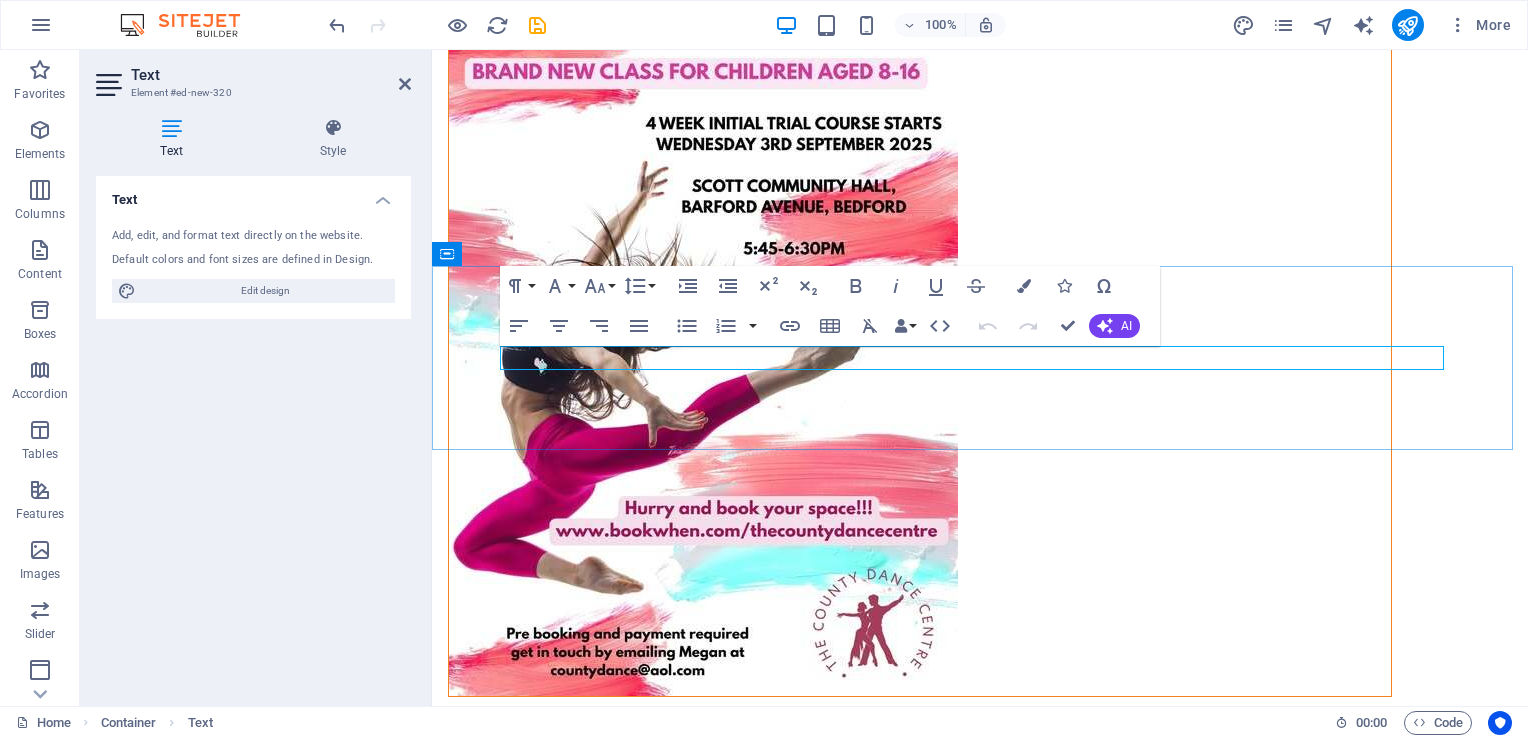 click on "New text element" at bounding box center [980, 1281] 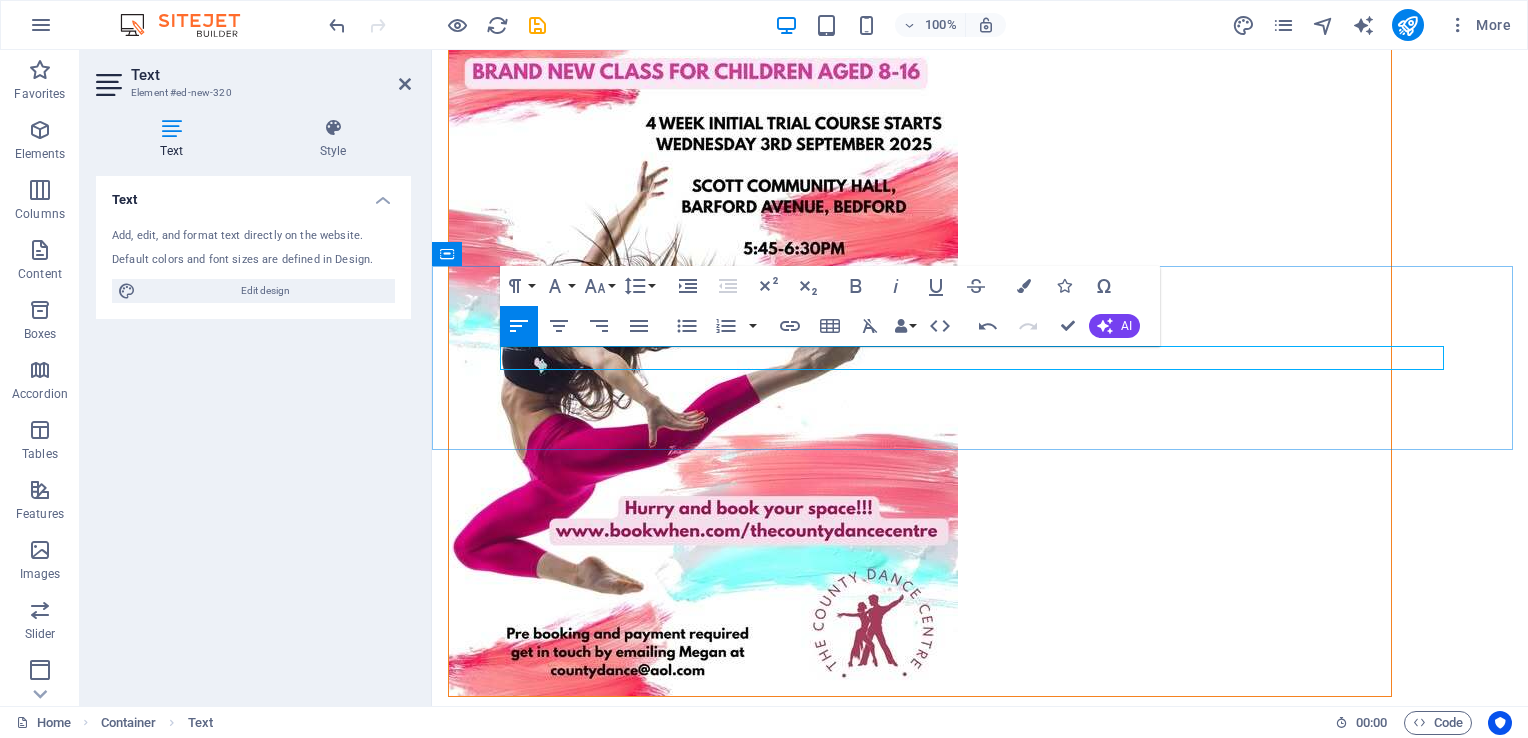 type 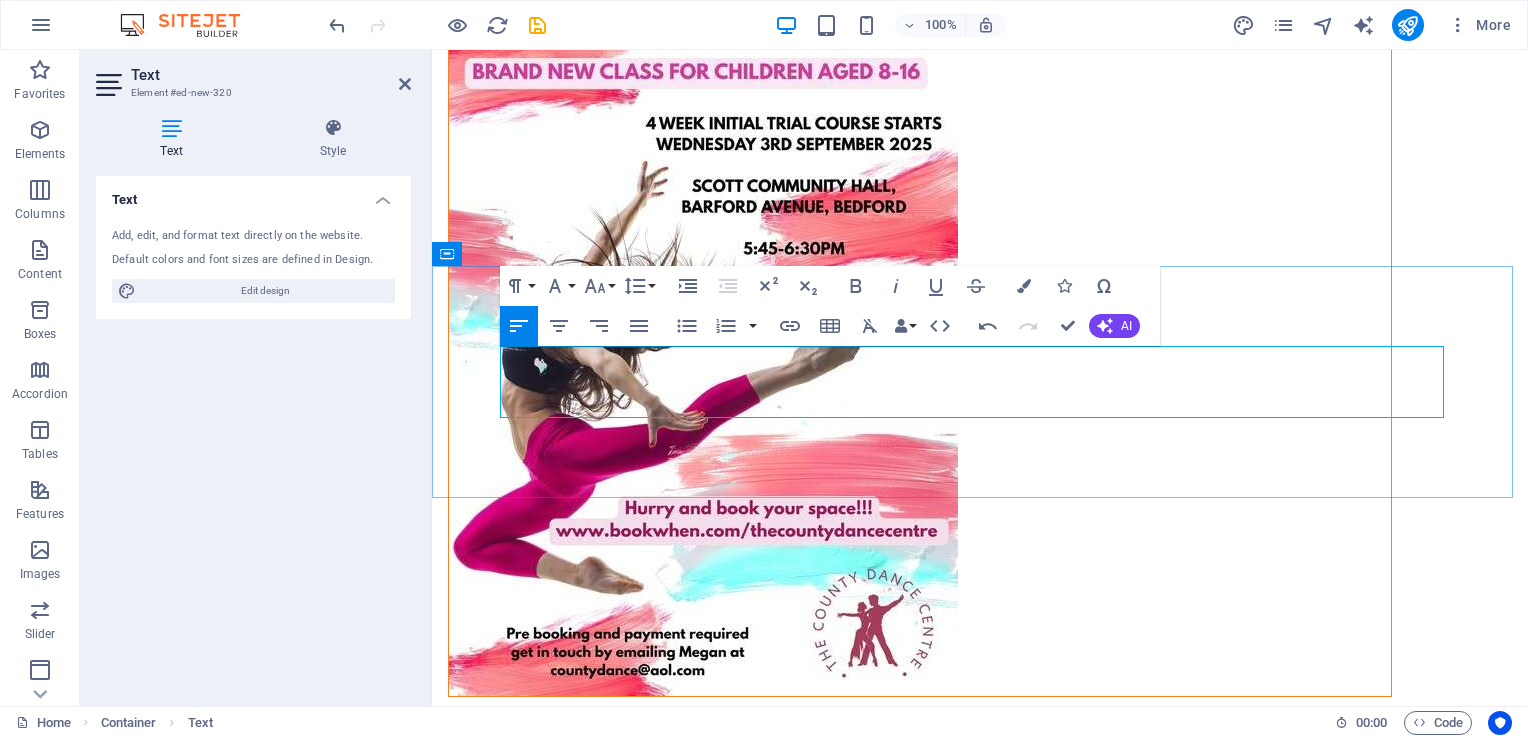 click on "WE CLOSED FROM SUNDAY [DATE] [MONTH] UNTIL SUNDAY [DATE] [MONTH] FOR OUR ANNUAL HOLIDAY" at bounding box center [980, 1281] 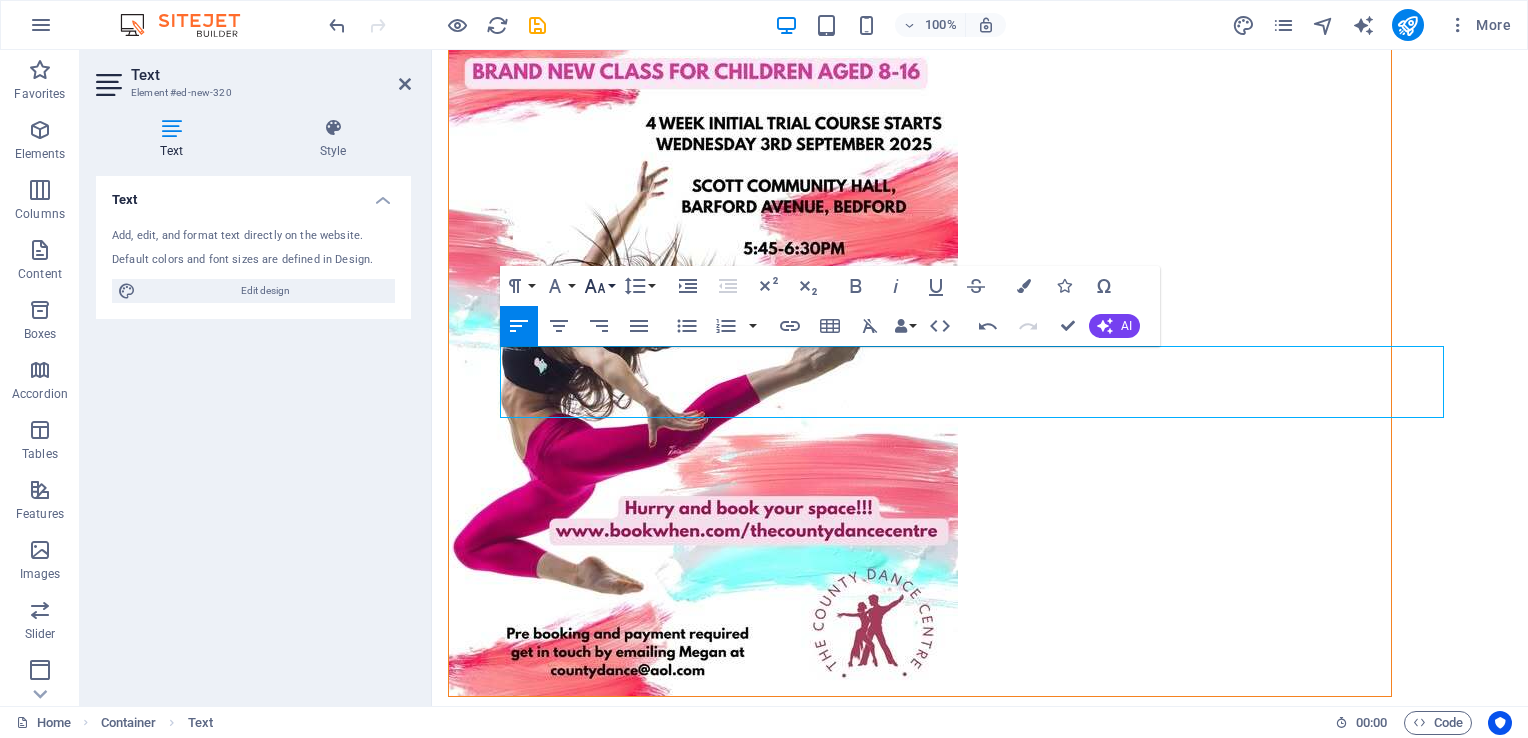 click 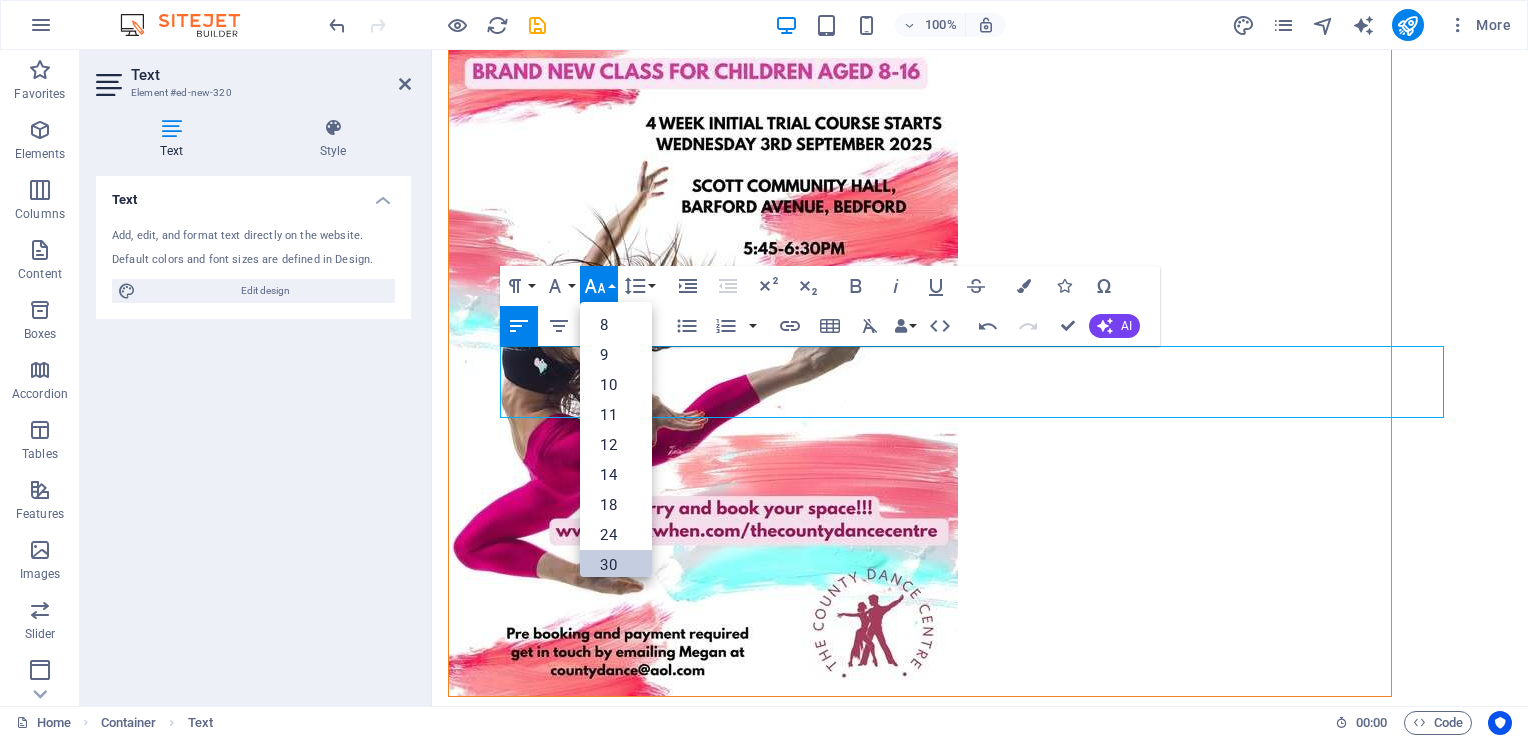 click on "30" at bounding box center (616, 565) 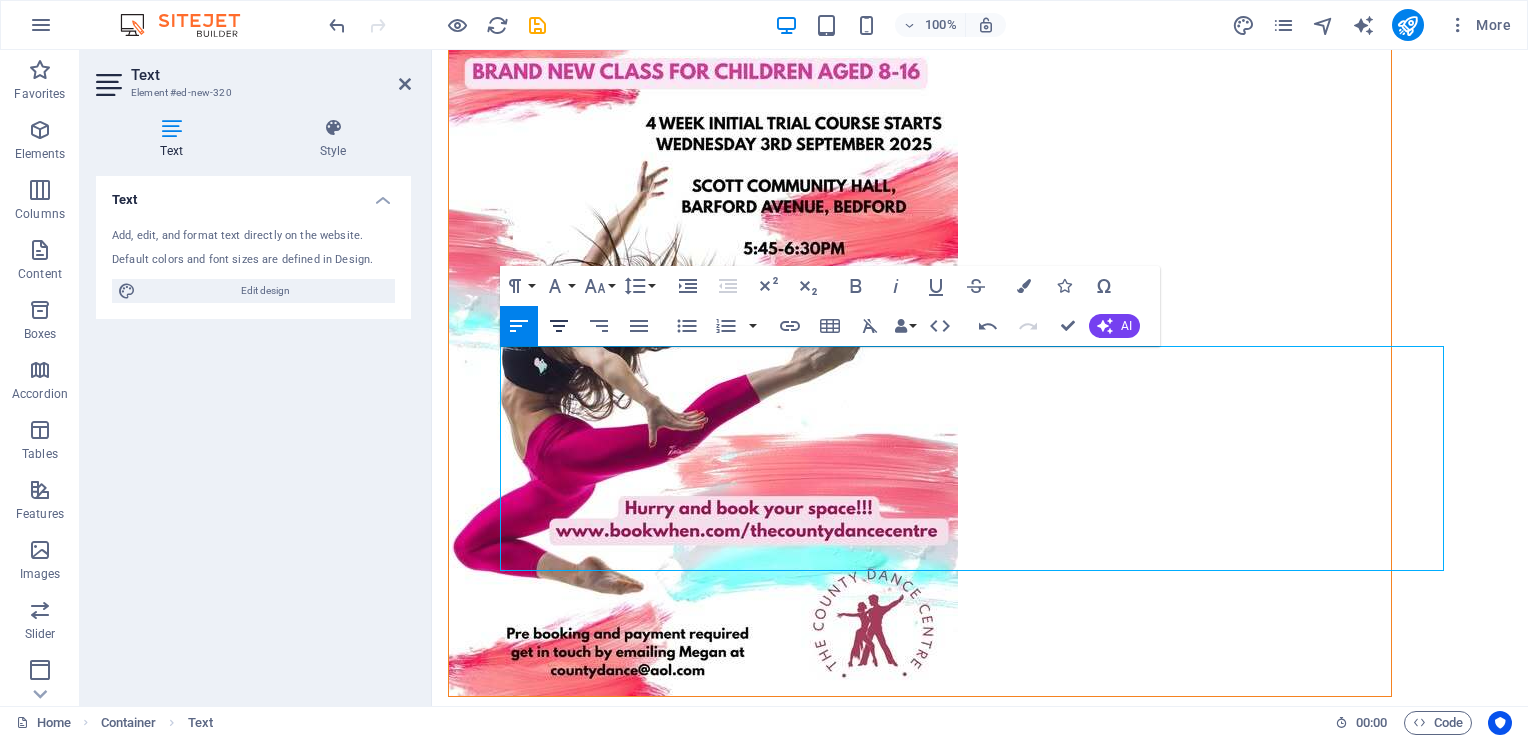 click 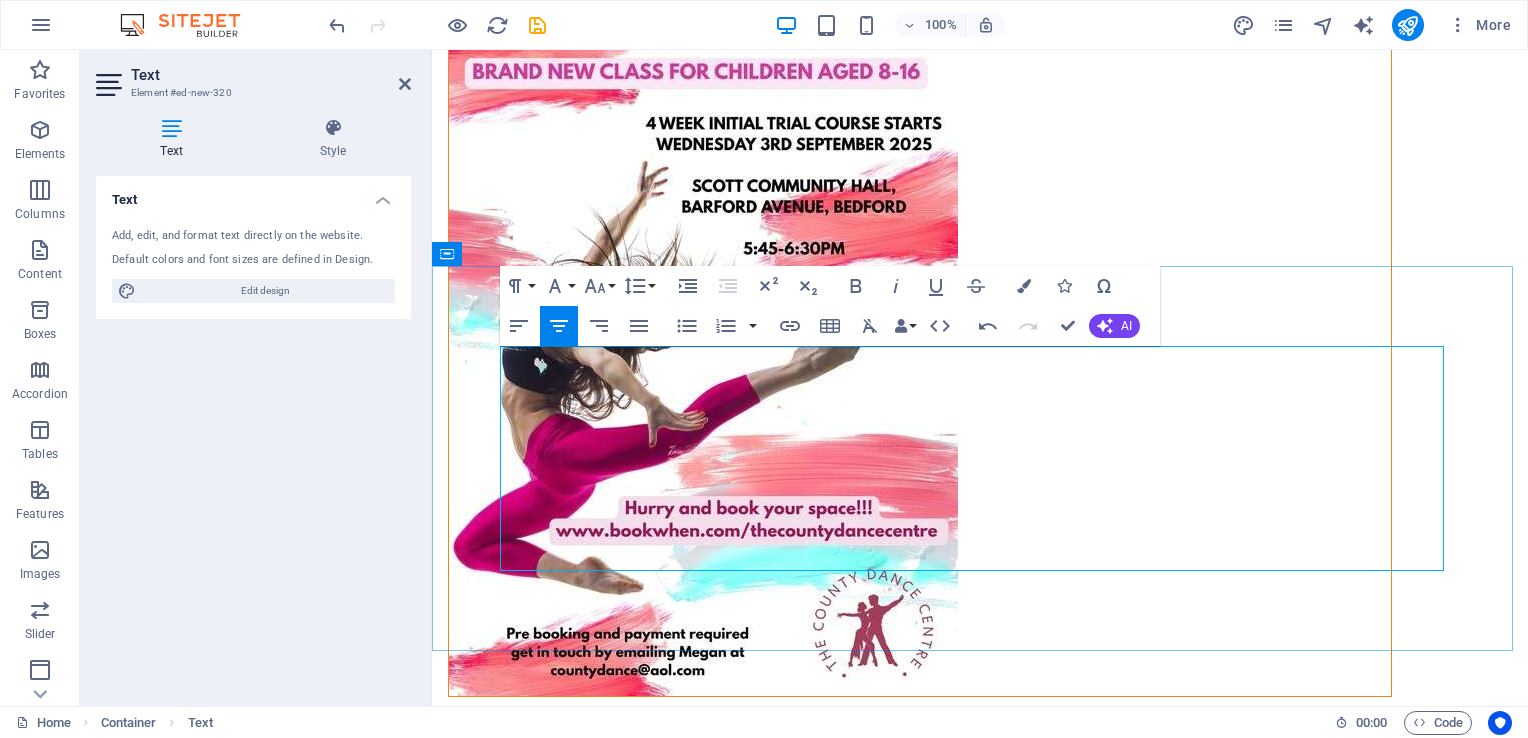 click on "WE ARE CLOSED FROM SUNDAY [DATE] [MONTH] UNTIL SUNDAY [DATE] [MONTH] FOR OUR ANNUAL HOLIDAY" at bounding box center [980, 1314] 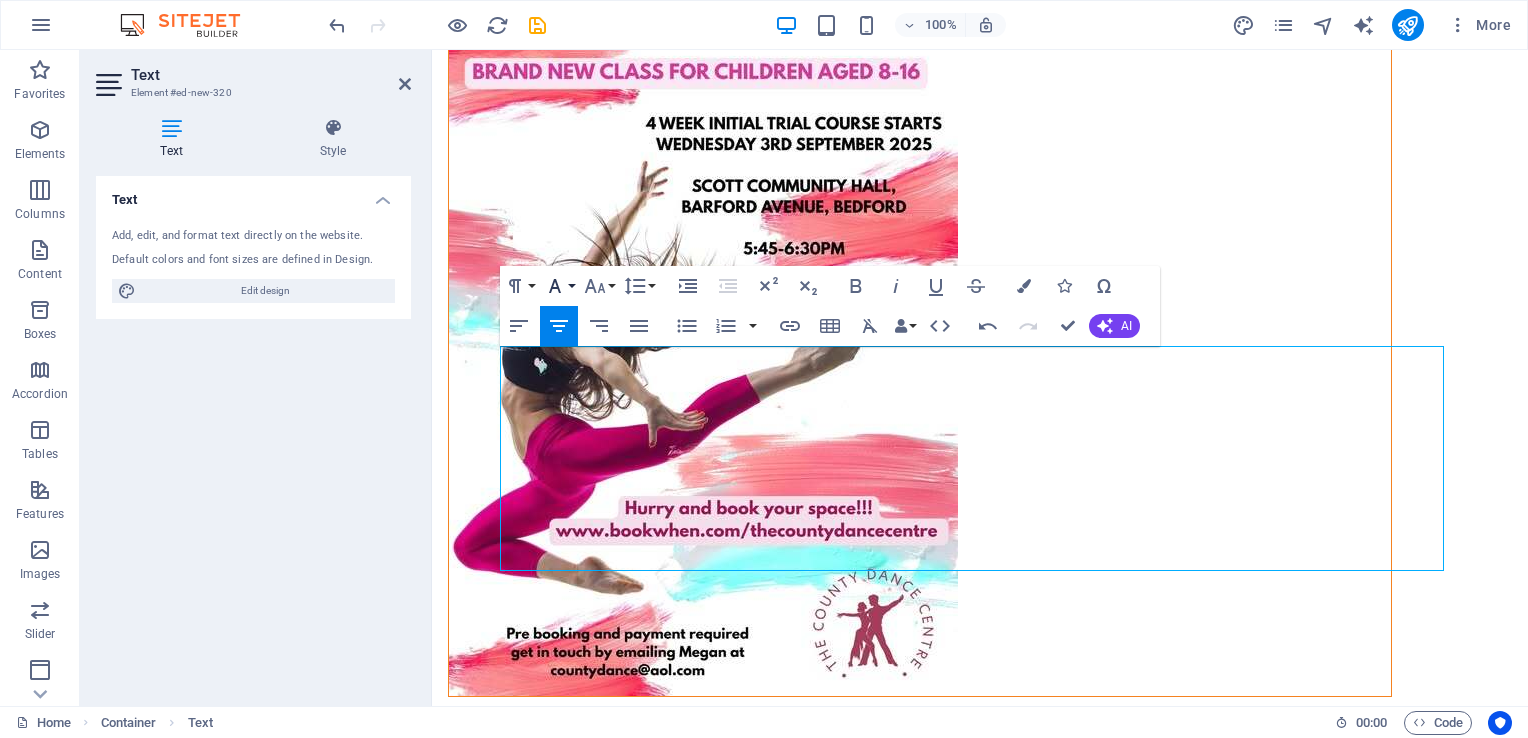 click on "Font Family" at bounding box center (559, 286) 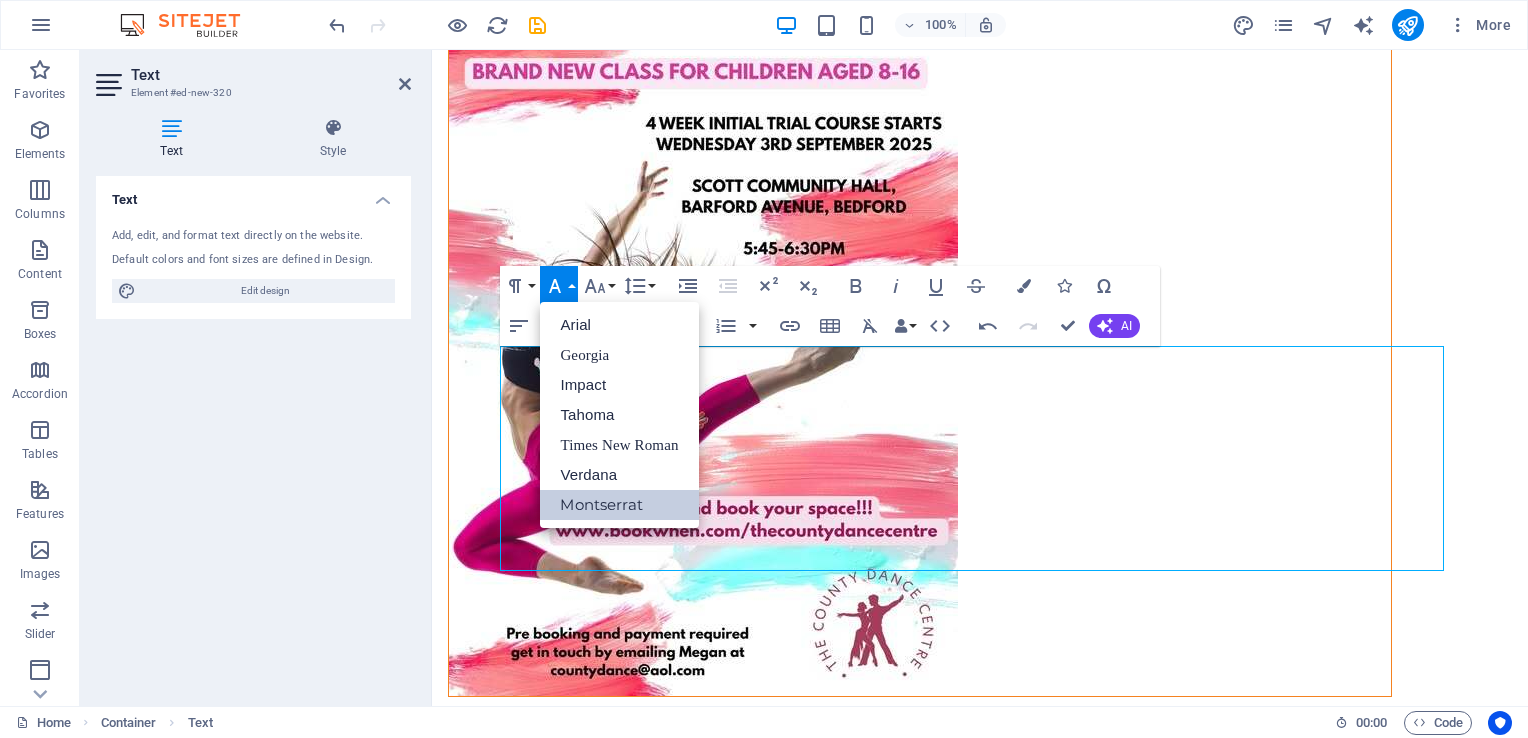 scroll, scrollTop: 0, scrollLeft: 0, axis: both 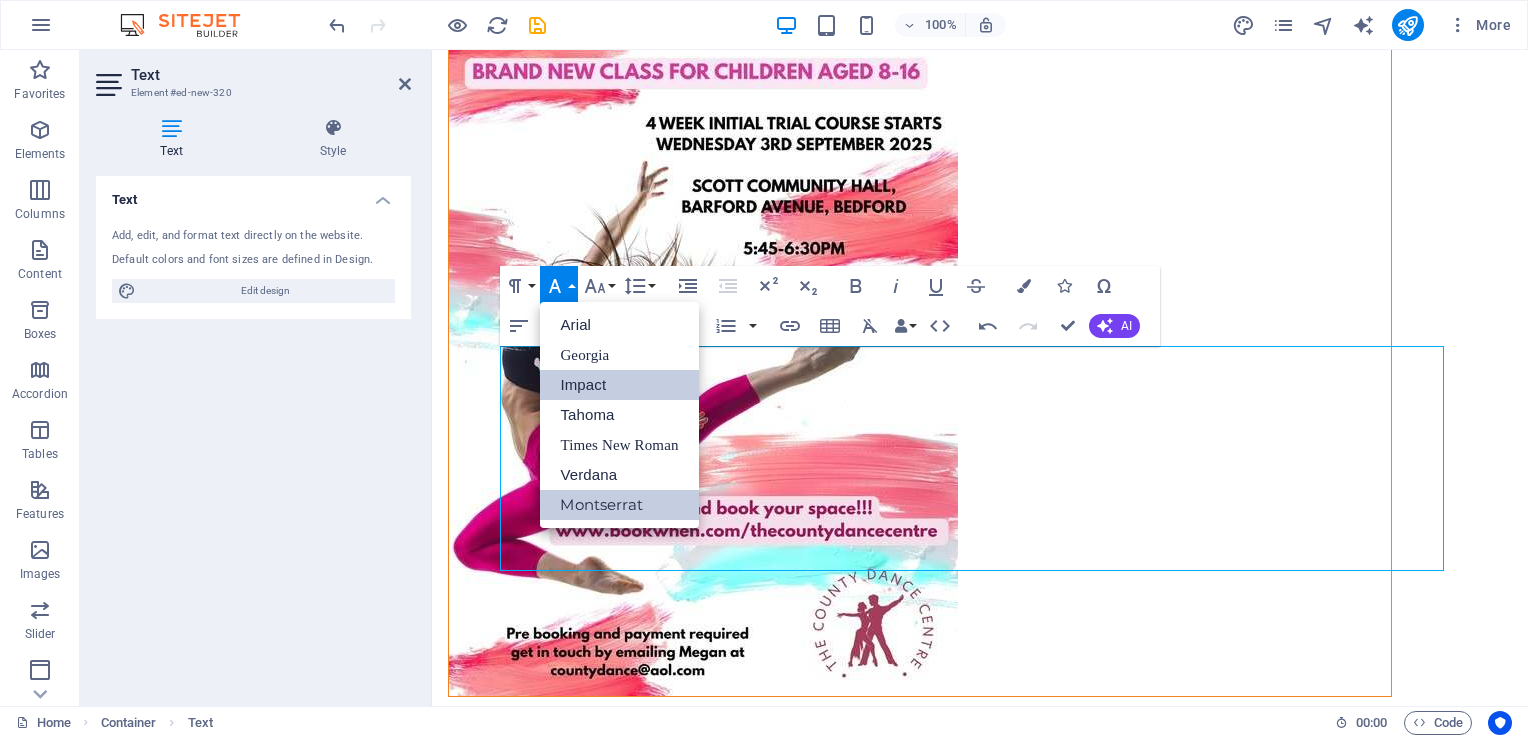 click on "Impact" at bounding box center (619, 385) 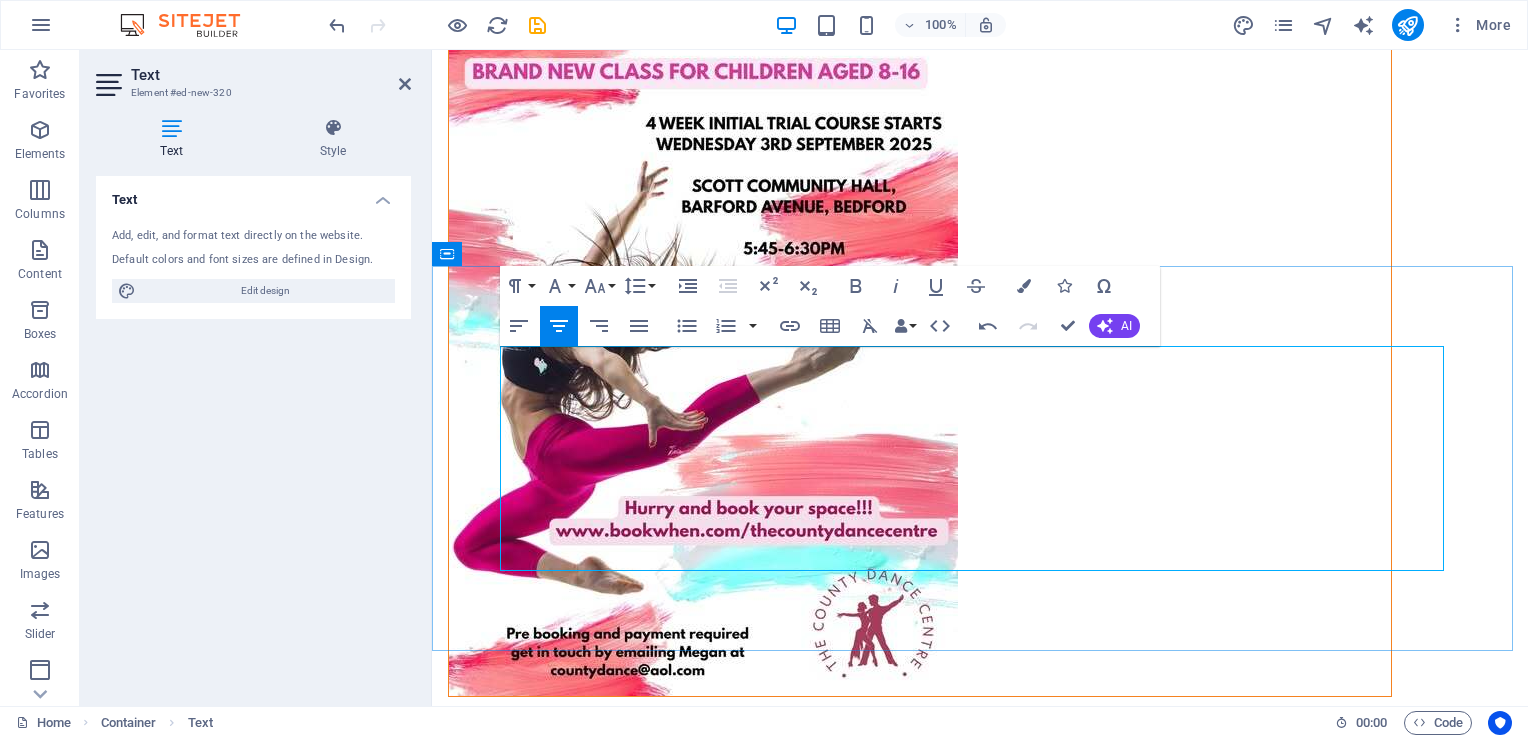 click on "WE ARE CLOSED FROM SUNDAY [DATE] [MONTH] UNTIL SUNDAY [DATE] [MONTH] FOR OUR ANNUAL HOLIDAY" at bounding box center [980, 1314] 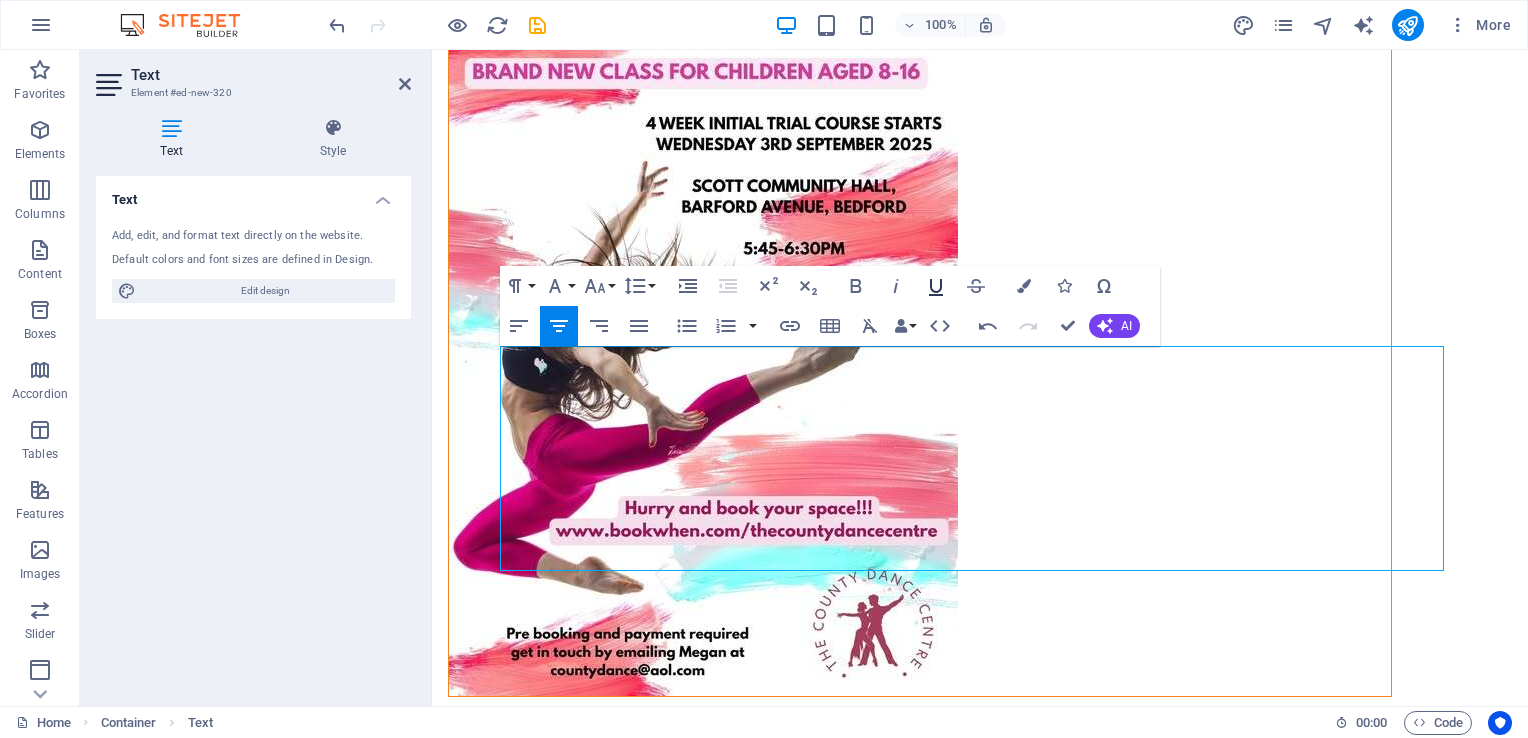 click 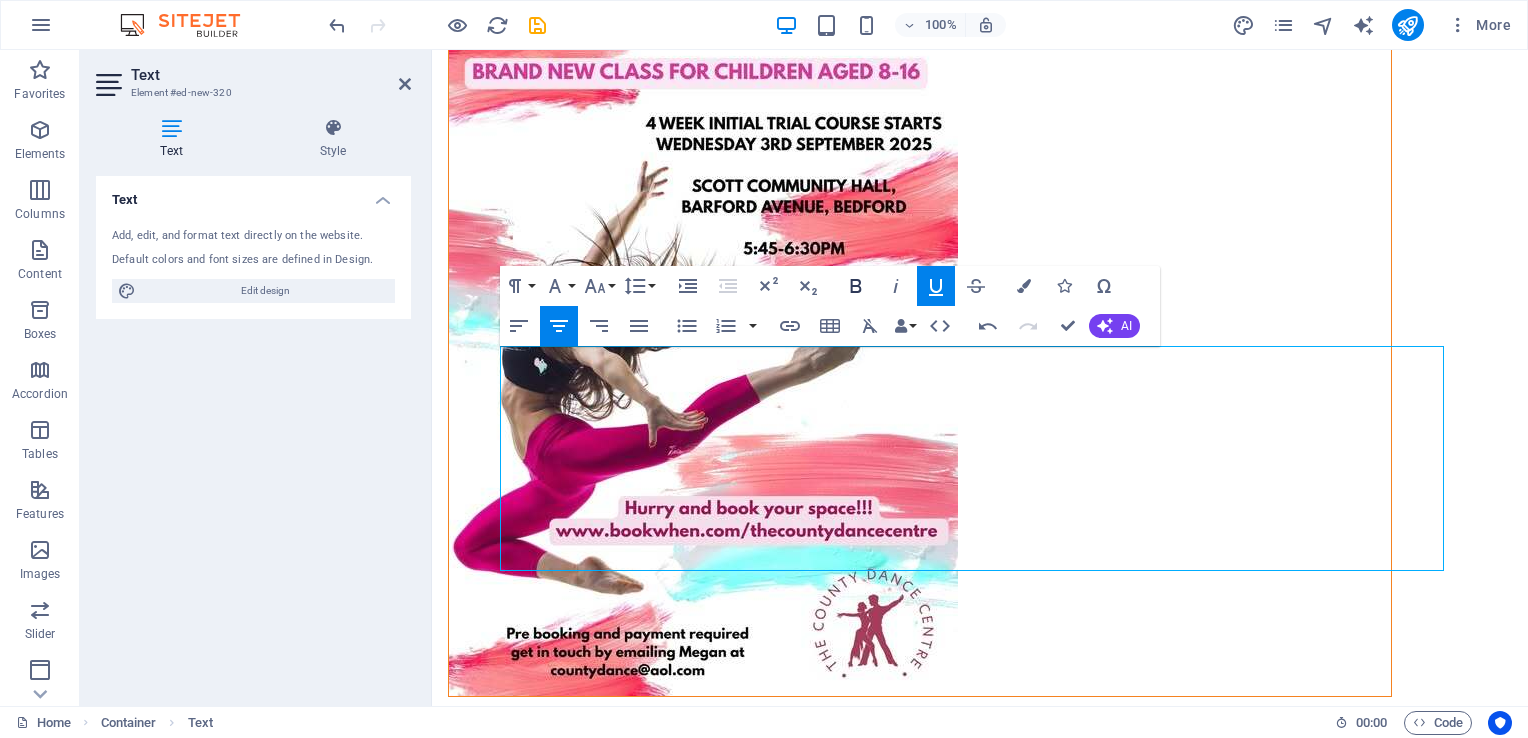click 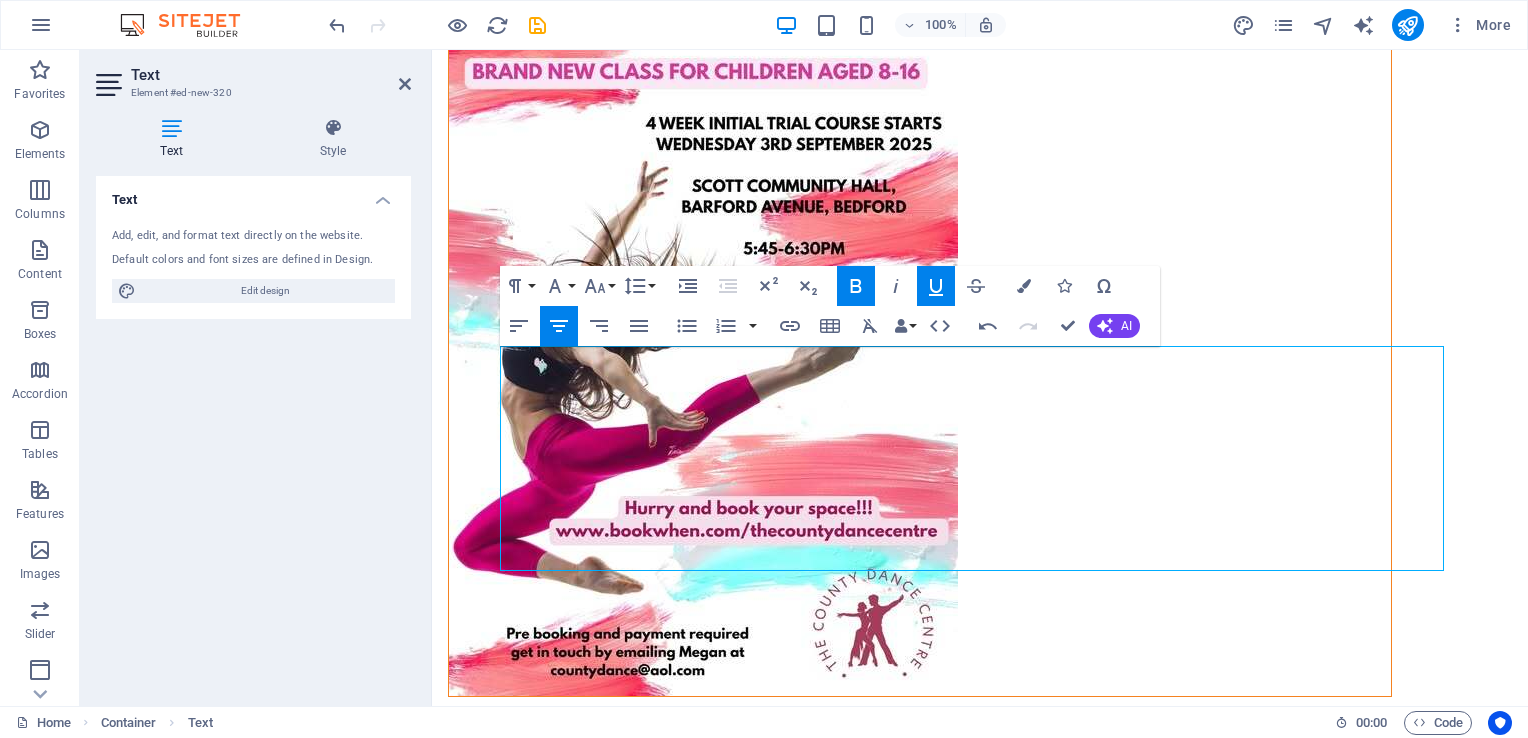 click 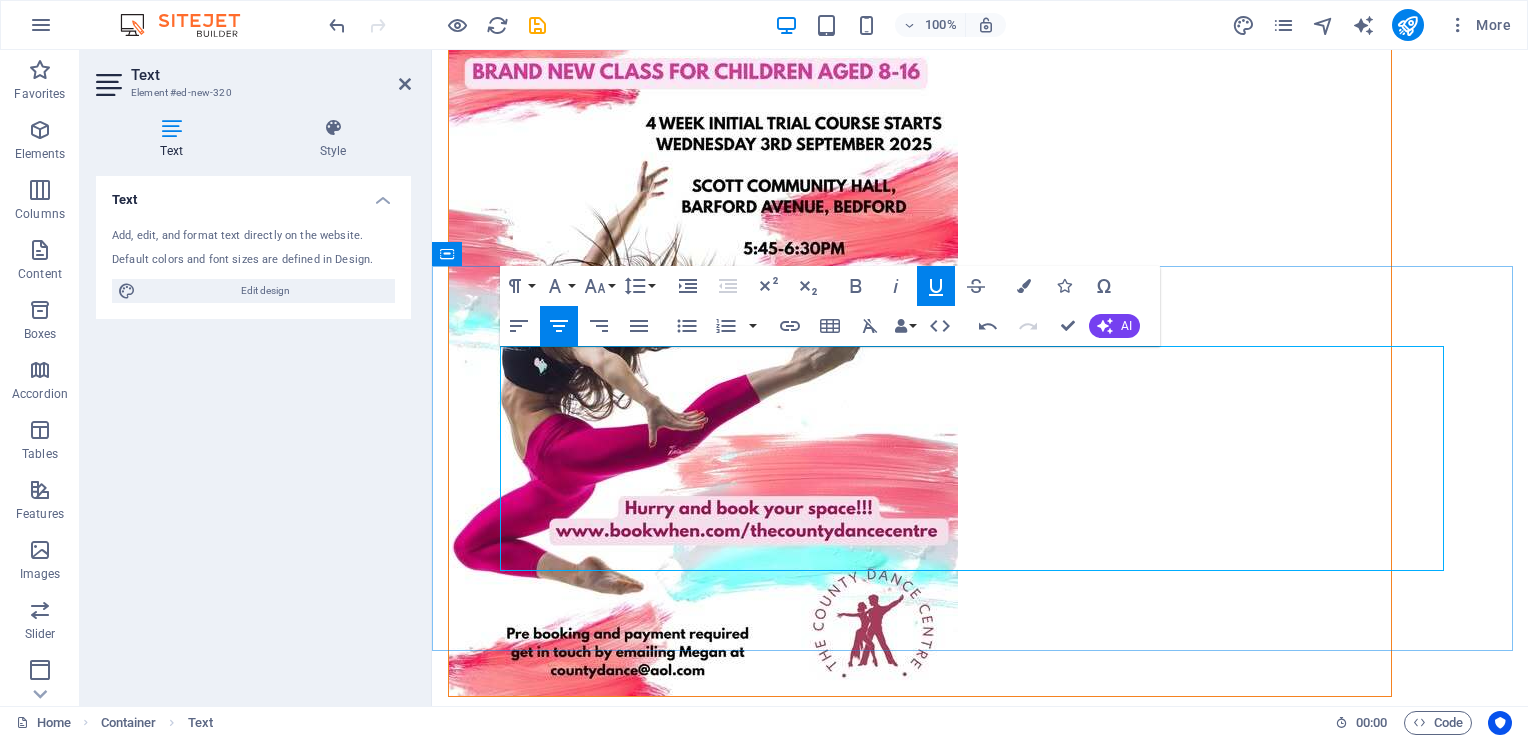 click on "WE ARE CLOSED  FROM SUNDAY [DATE] [MONTH] UNTIL SUNDAY [DATE] [MONTH]  FOR OUR ANNUAL HOLIDAY" at bounding box center [980, 1314] 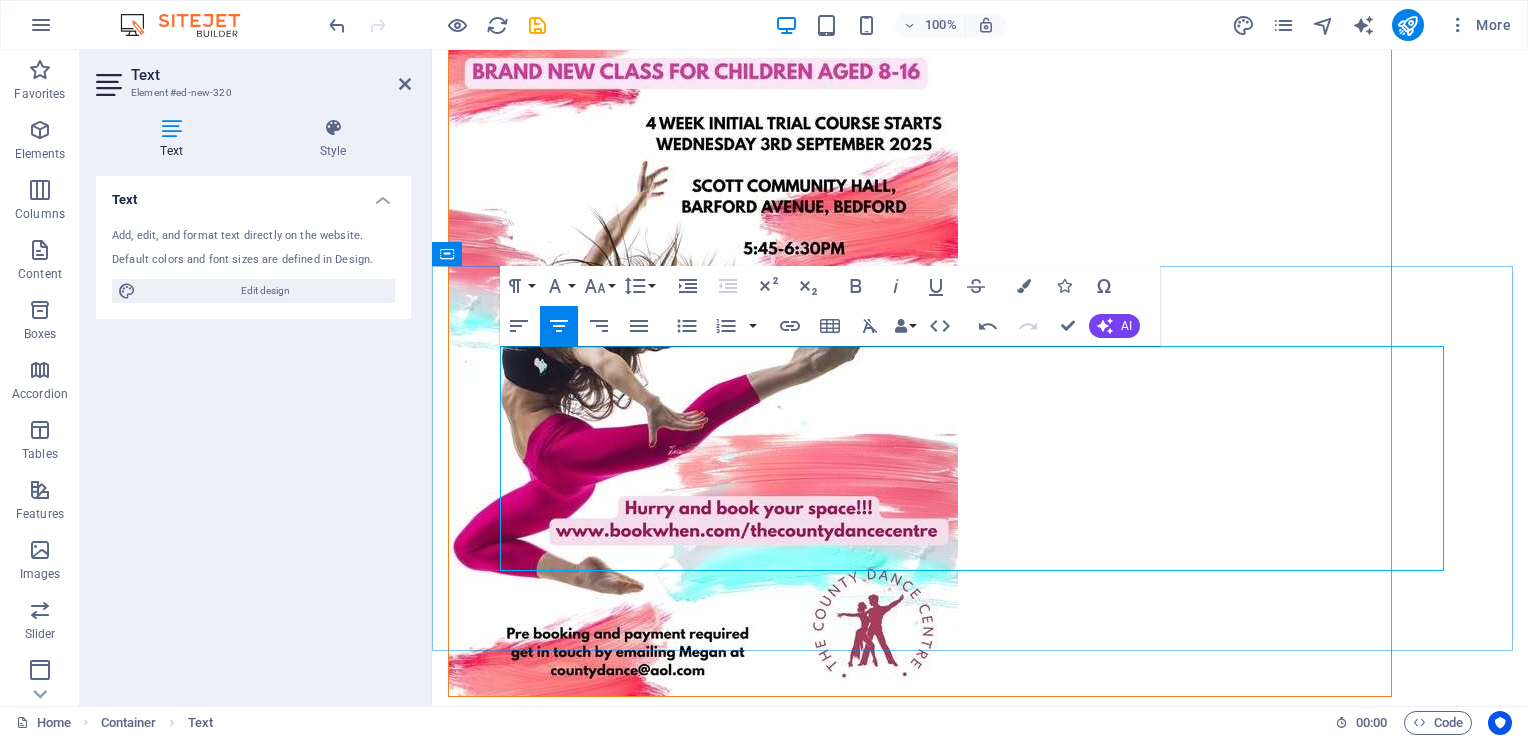 drag, startPoint x: 510, startPoint y: 368, endPoint x: 1119, endPoint y: 404, distance: 610.0631 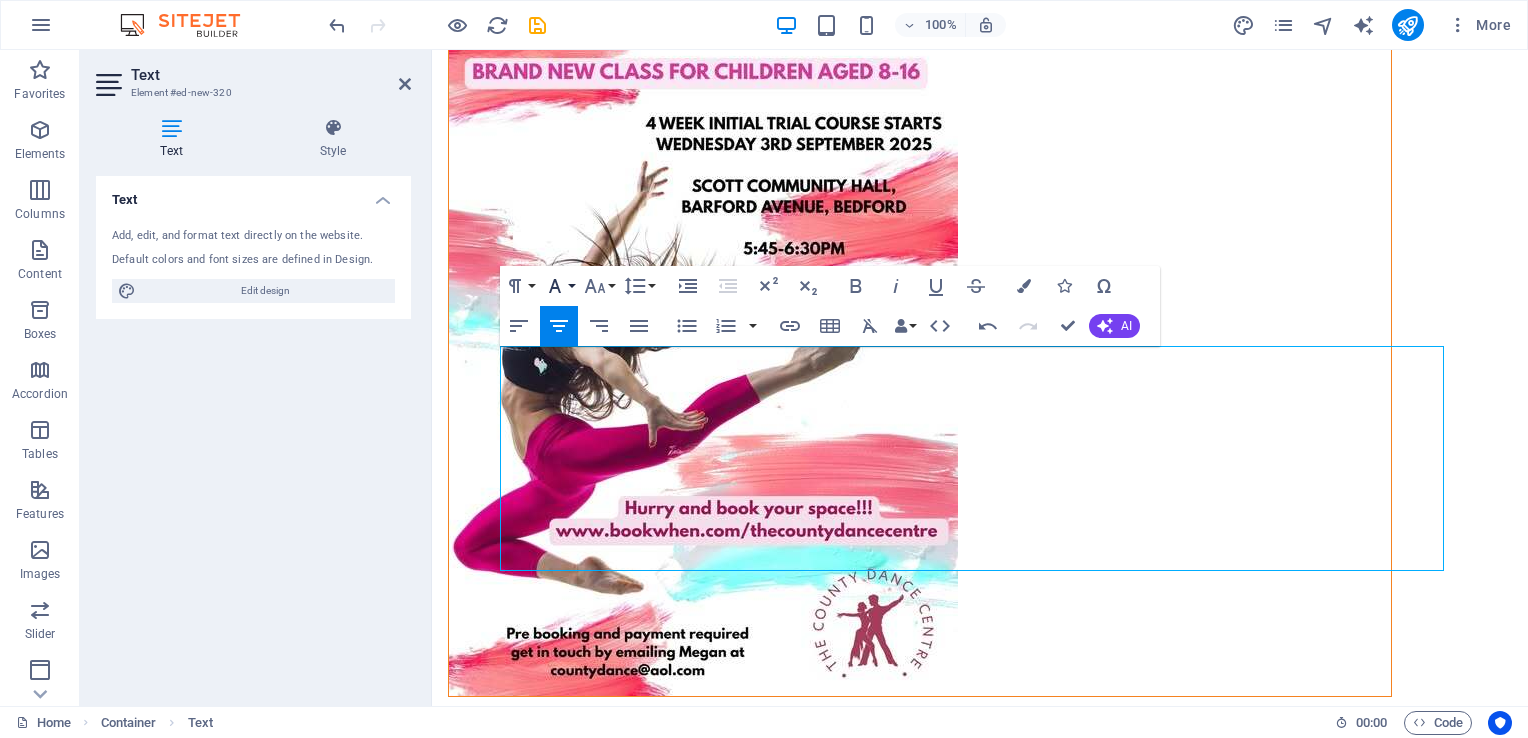 click 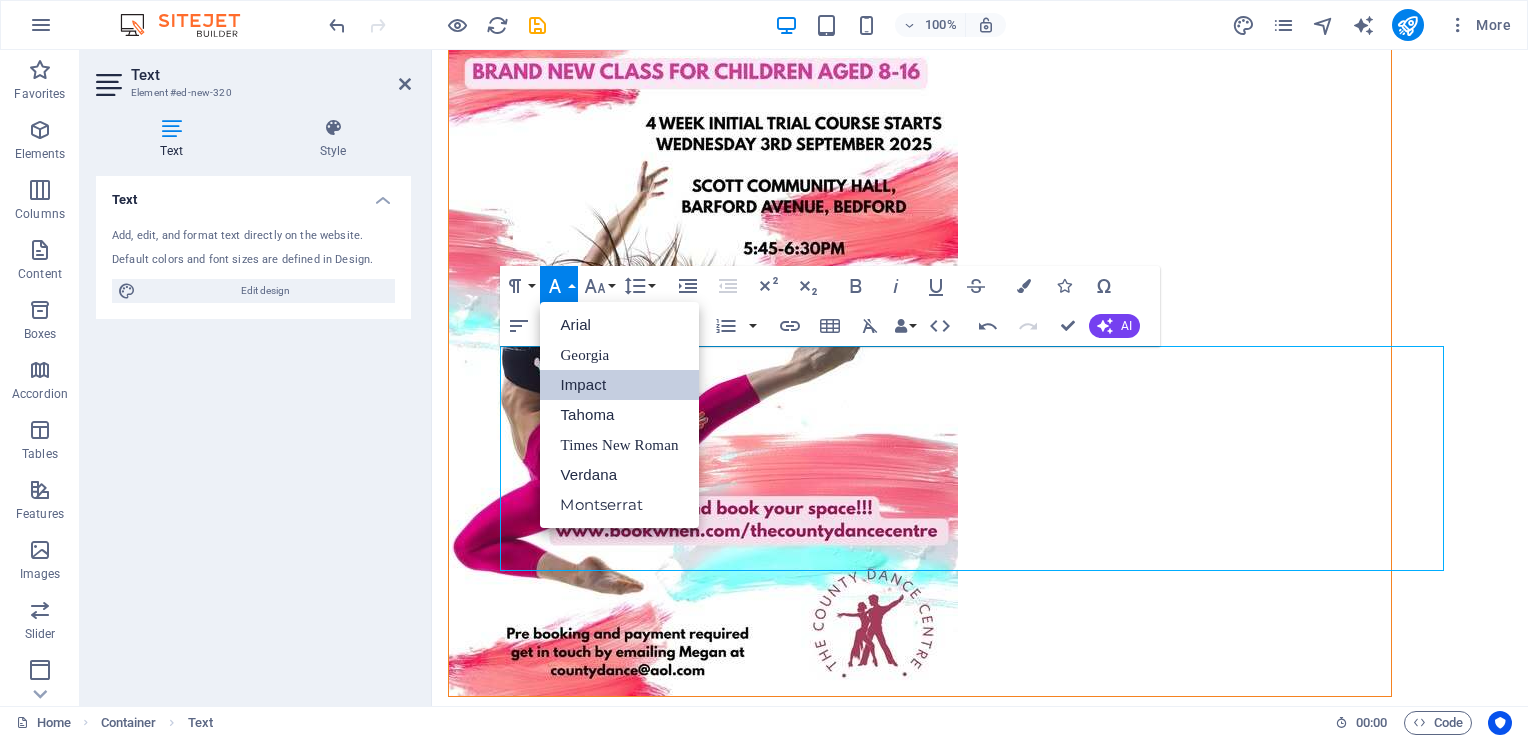 scroll, scrollTop: 0, scrollLeft: 0, axis: both 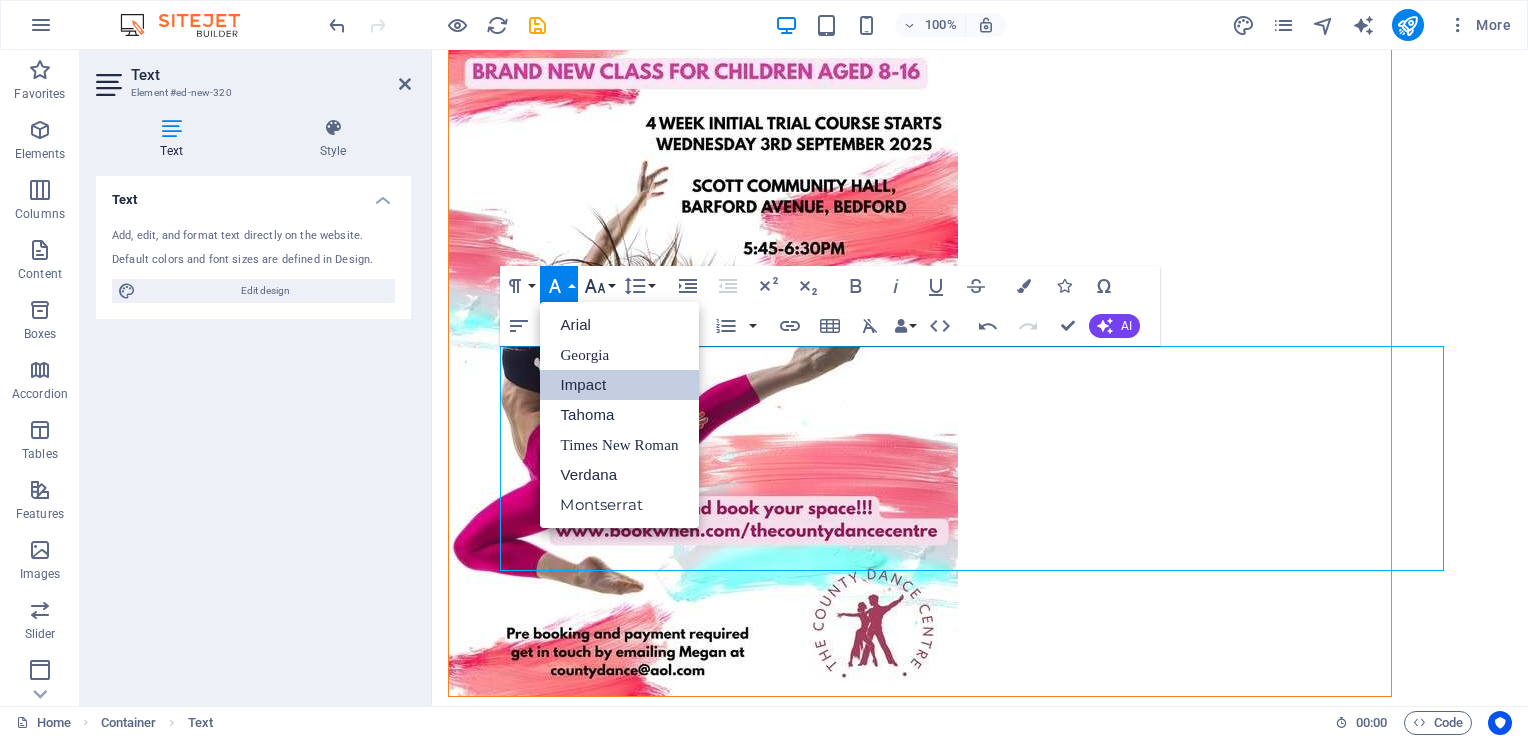 click 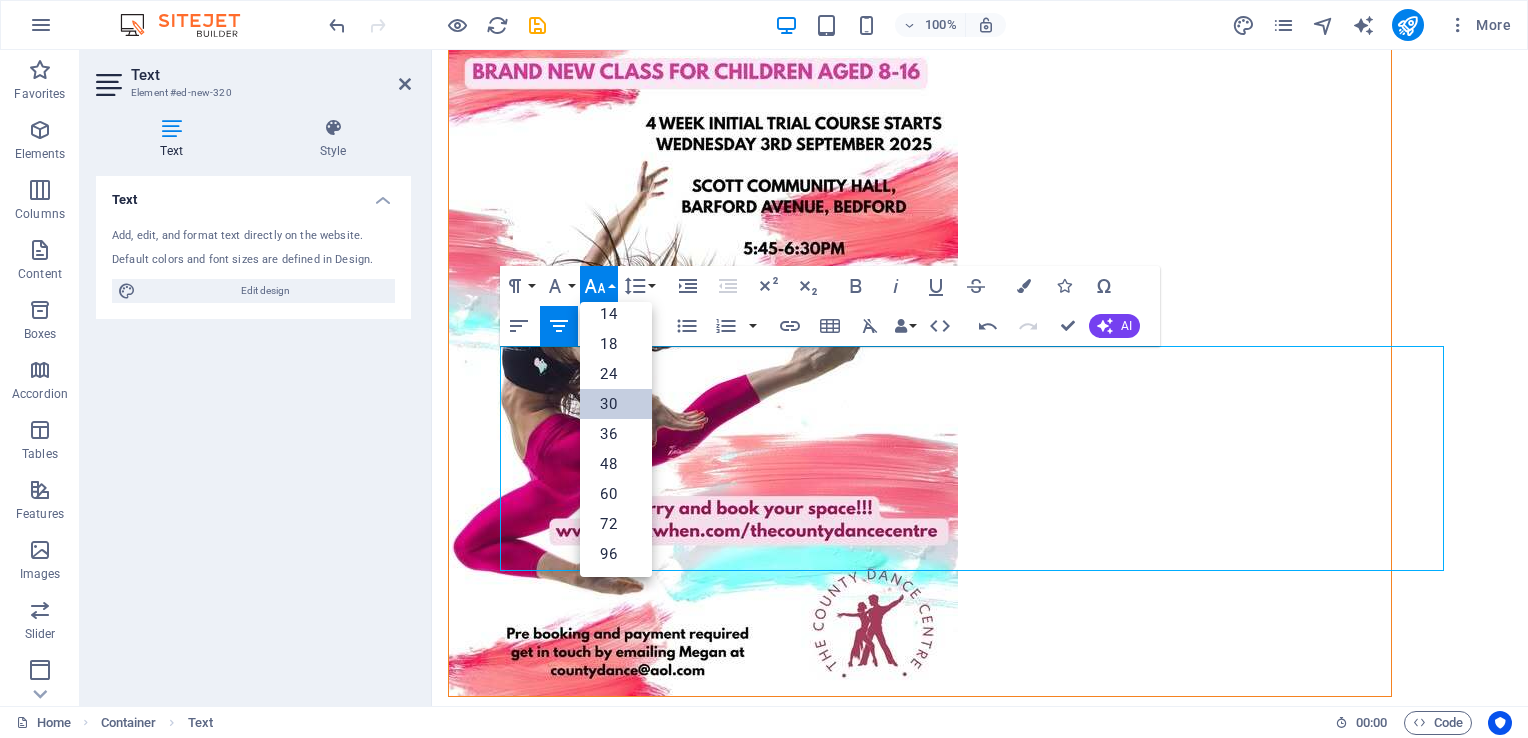scroll, scrollTop: 160, scrollLeft: 0, axis: vertical 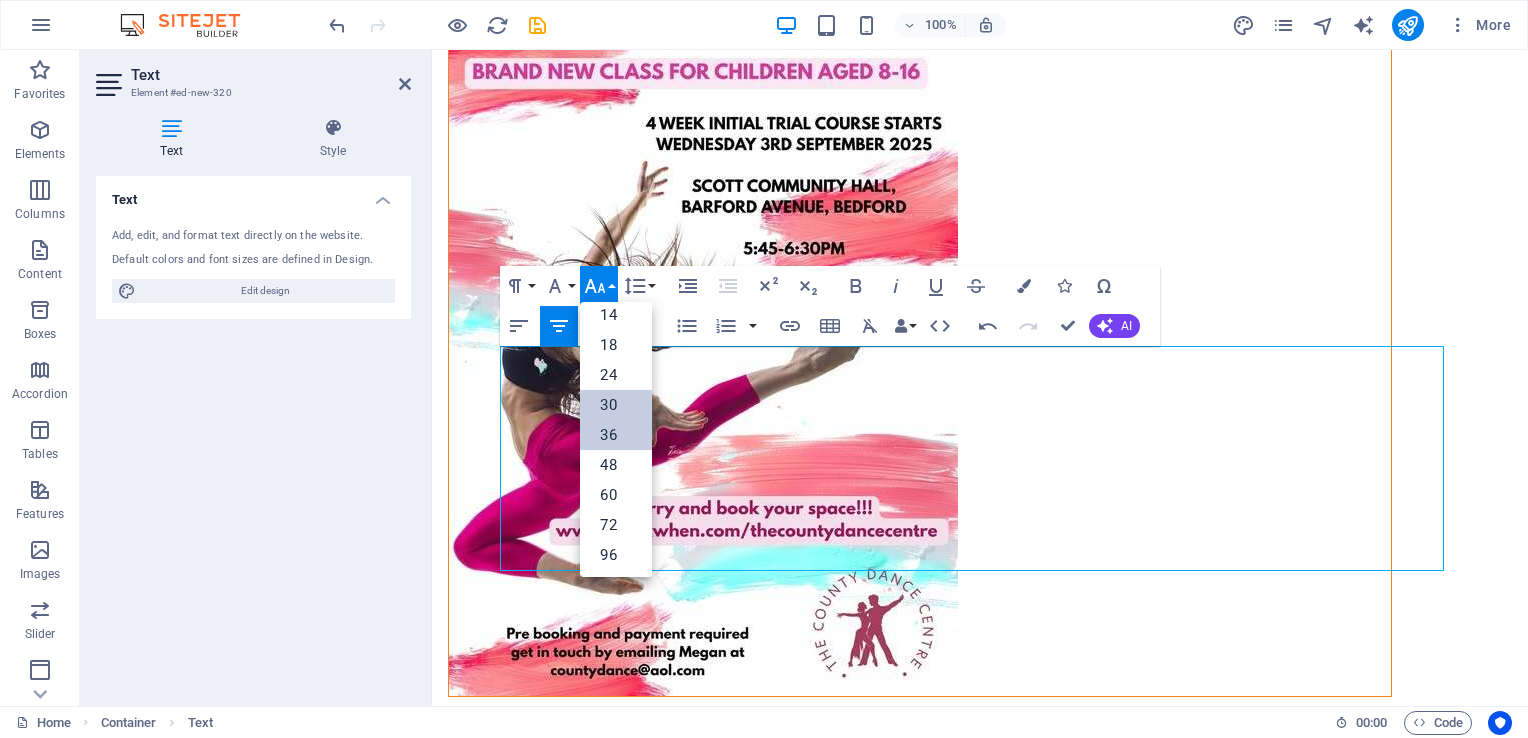 click on "36" at bounding box center (616, 435) 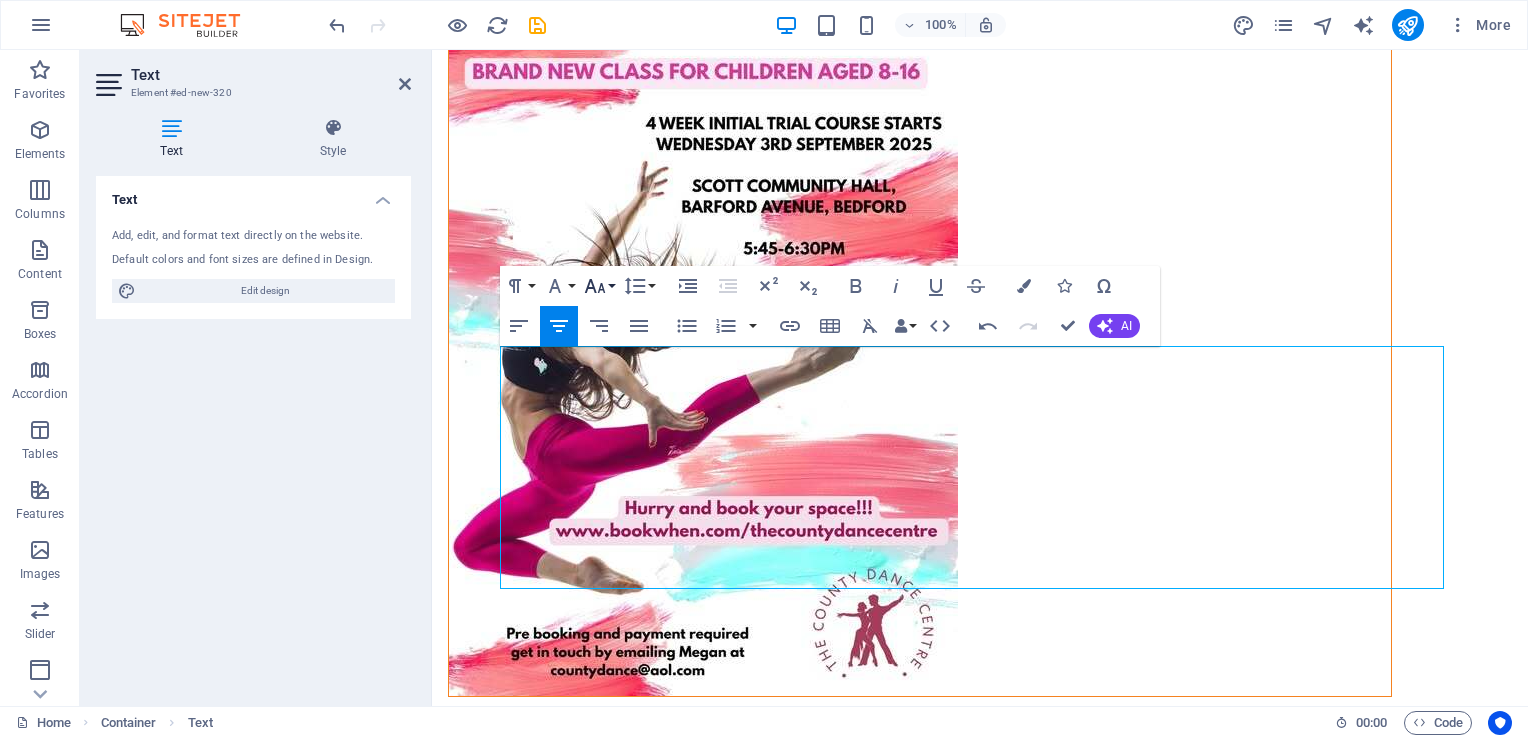 click 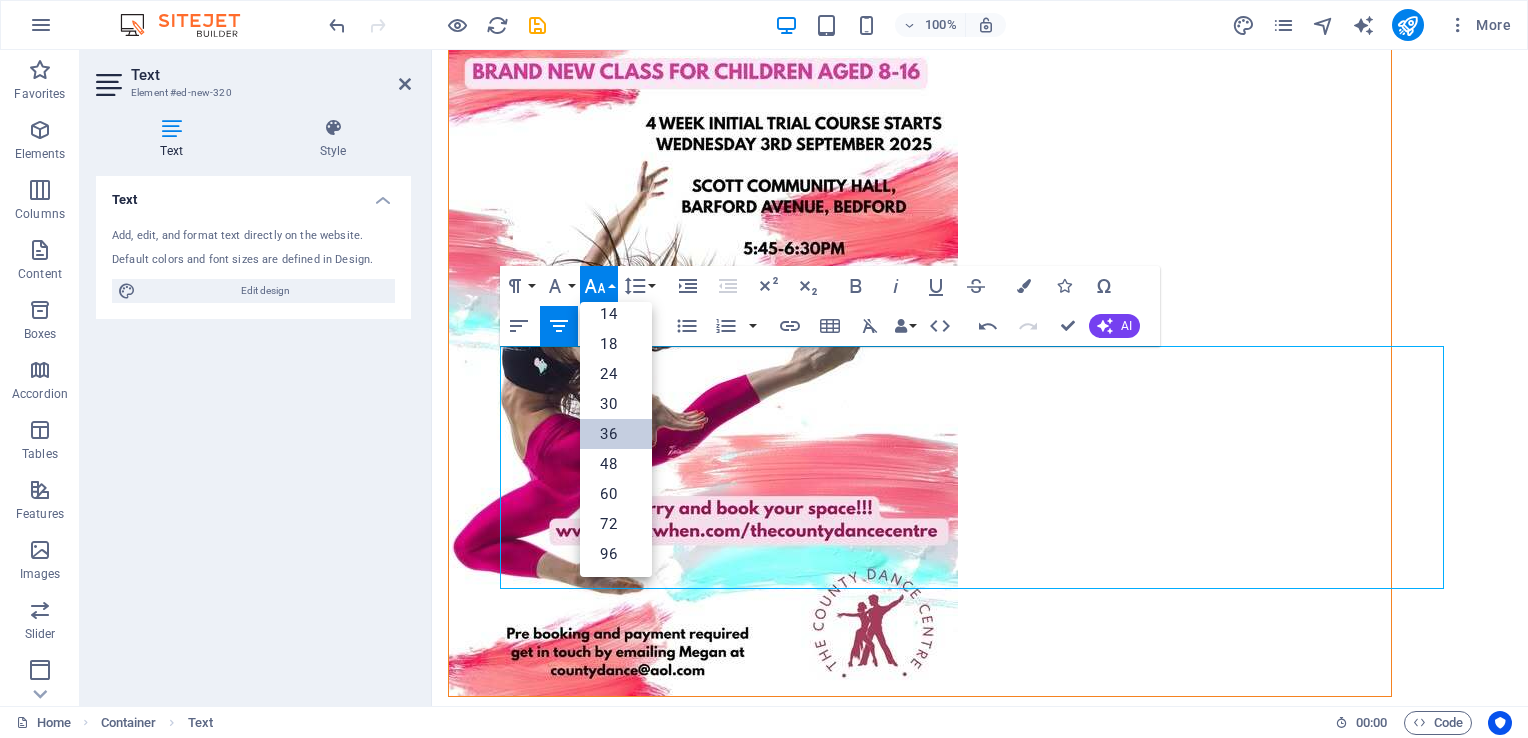 scroll, scrollTop: 160, scrollLeft: 0, axis: vertical 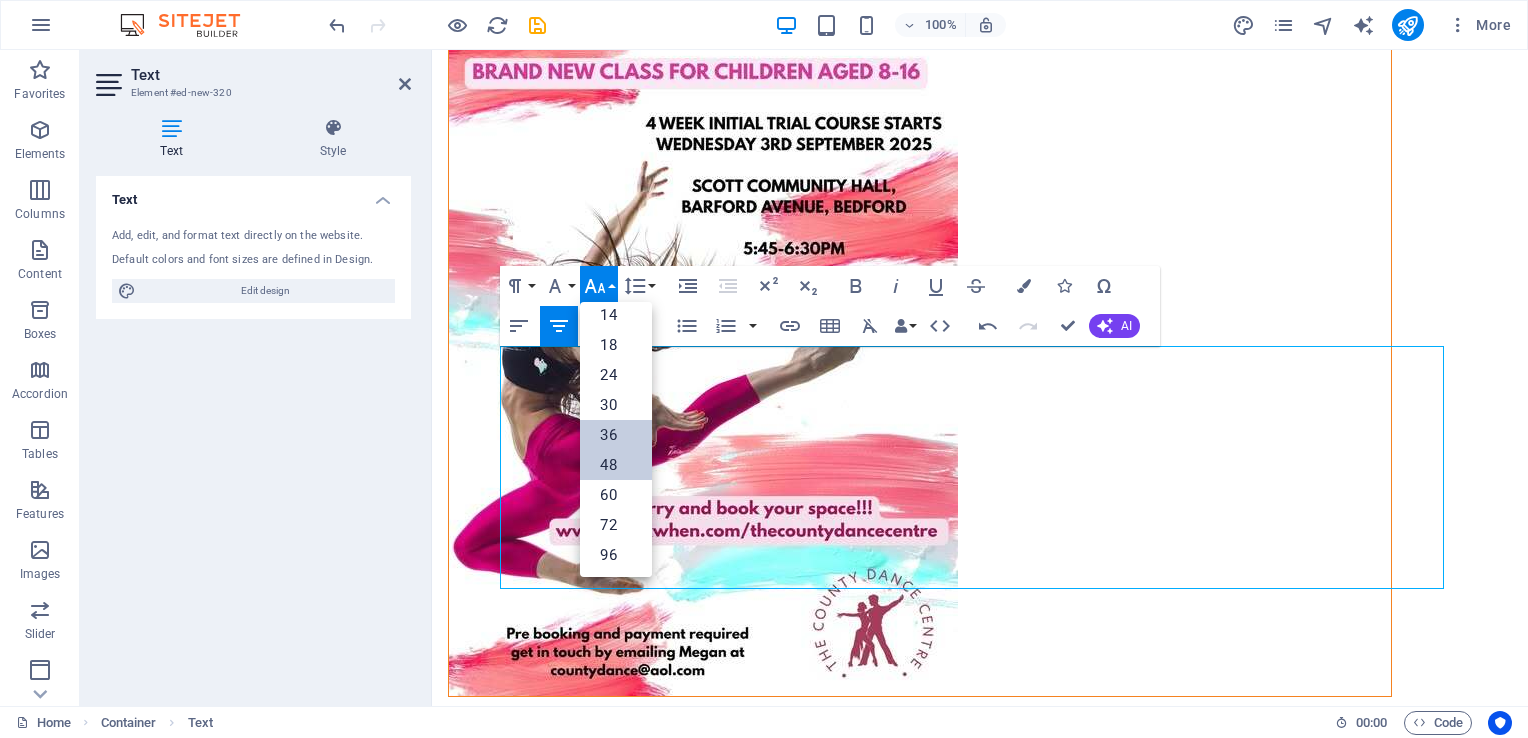 click on "48" at bounding box center (616, 465) 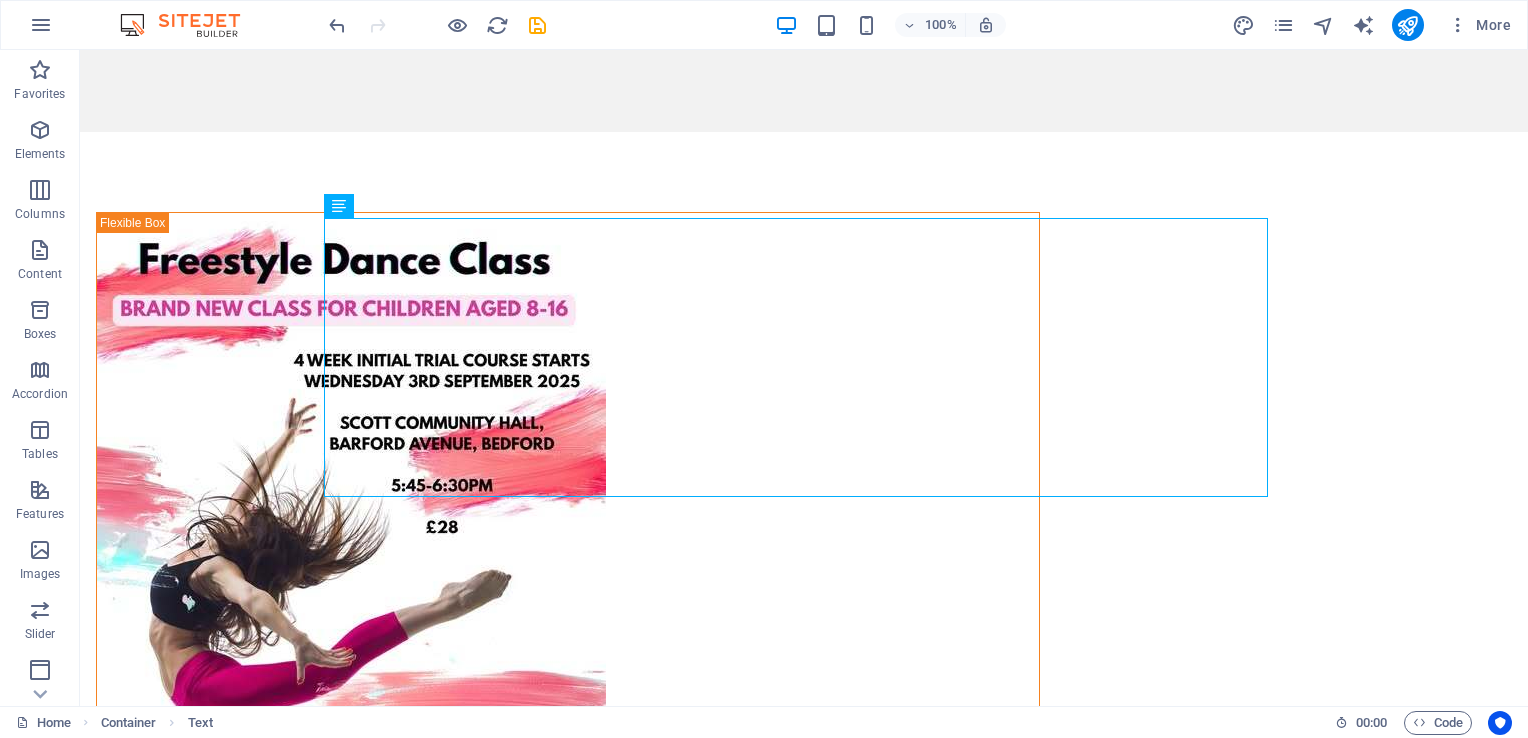 scroll, scrollTop: 2078, scrollLeft: 0, axis: vertical 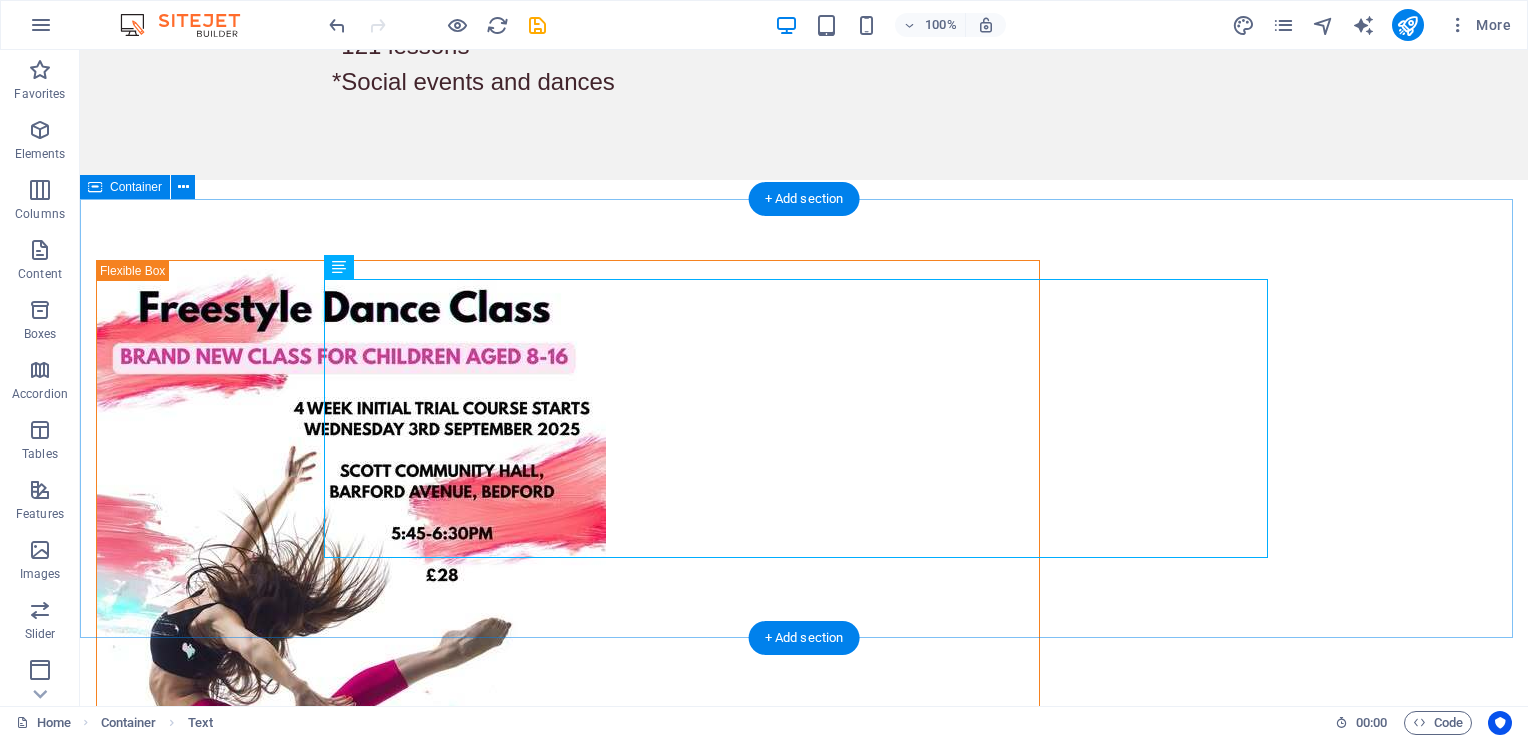 click on "WE ARE CLOSED  FROM SUNDAY [DATE] [MONTH] UNTIL SUNDAY [DATE] [MONTH]  FOR OUR ANNUAL HOLIDAY PLEASE BE AWARE THAT RESPONSES TO EMAILS, MESSAGES AND PHONE CALLSWILL BE SLOWER THAN USUAL AND MAY NOT BE ANSWERED UNTIL [DATE] [MONTH] WHEN WE RE OPEN." at bounding box center (804, 1729) 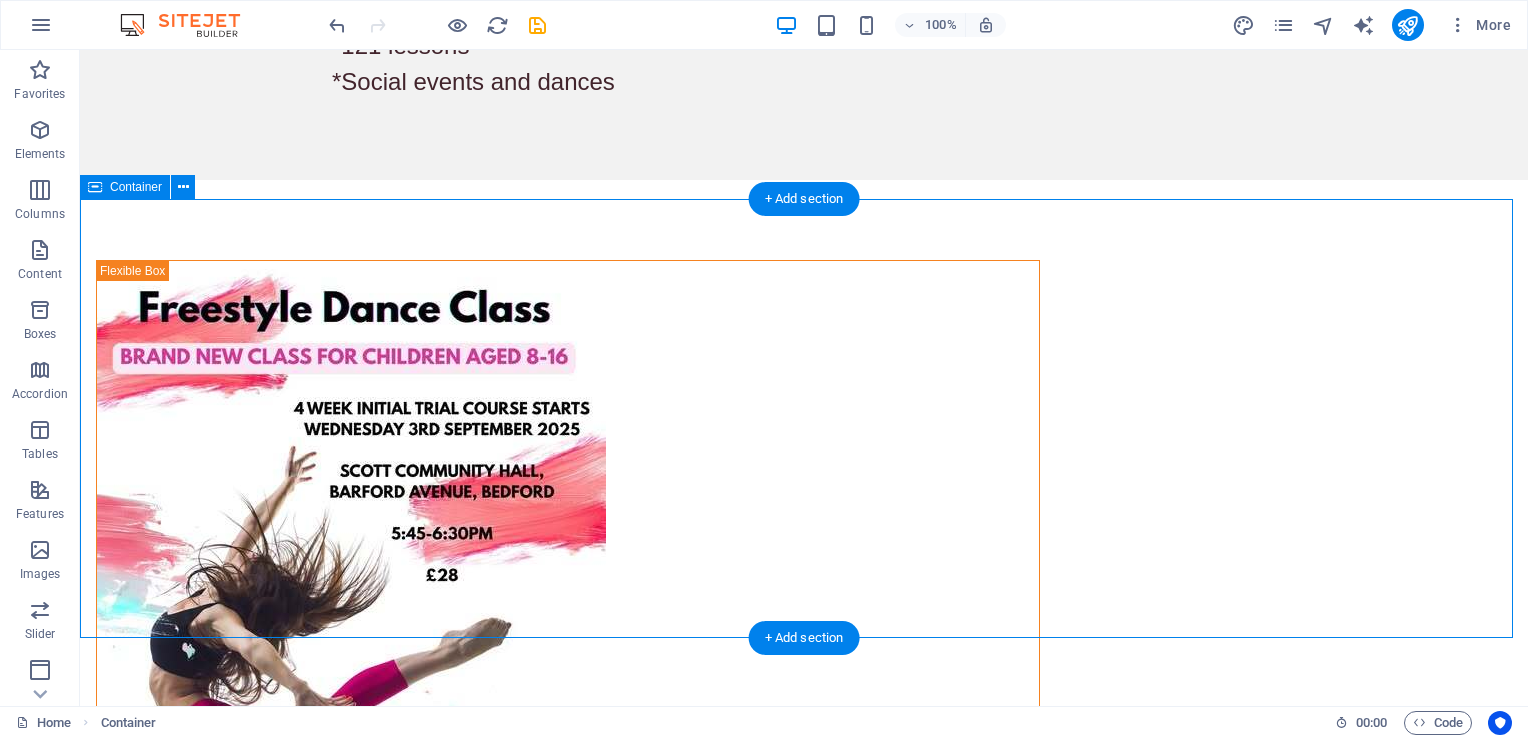 click on "WE ARE CLOSED  FROM SUNDAY [DATE] [MONTH] UNTIL SUNDAY [DATE] [MONTH]  FOR OUR ANNUAL HOLIDAY PLEASE BE AWARE THAT RESPONSES TO EMAILS, MESSAGES AND PHONE CALLSWILL BE SLOWER THAN USUAL AND MAY NOT BE ANSWERED UNTIL [DATE] [MONTH] WHEN WE RE OPEN." at bounding box center [804, 1729] 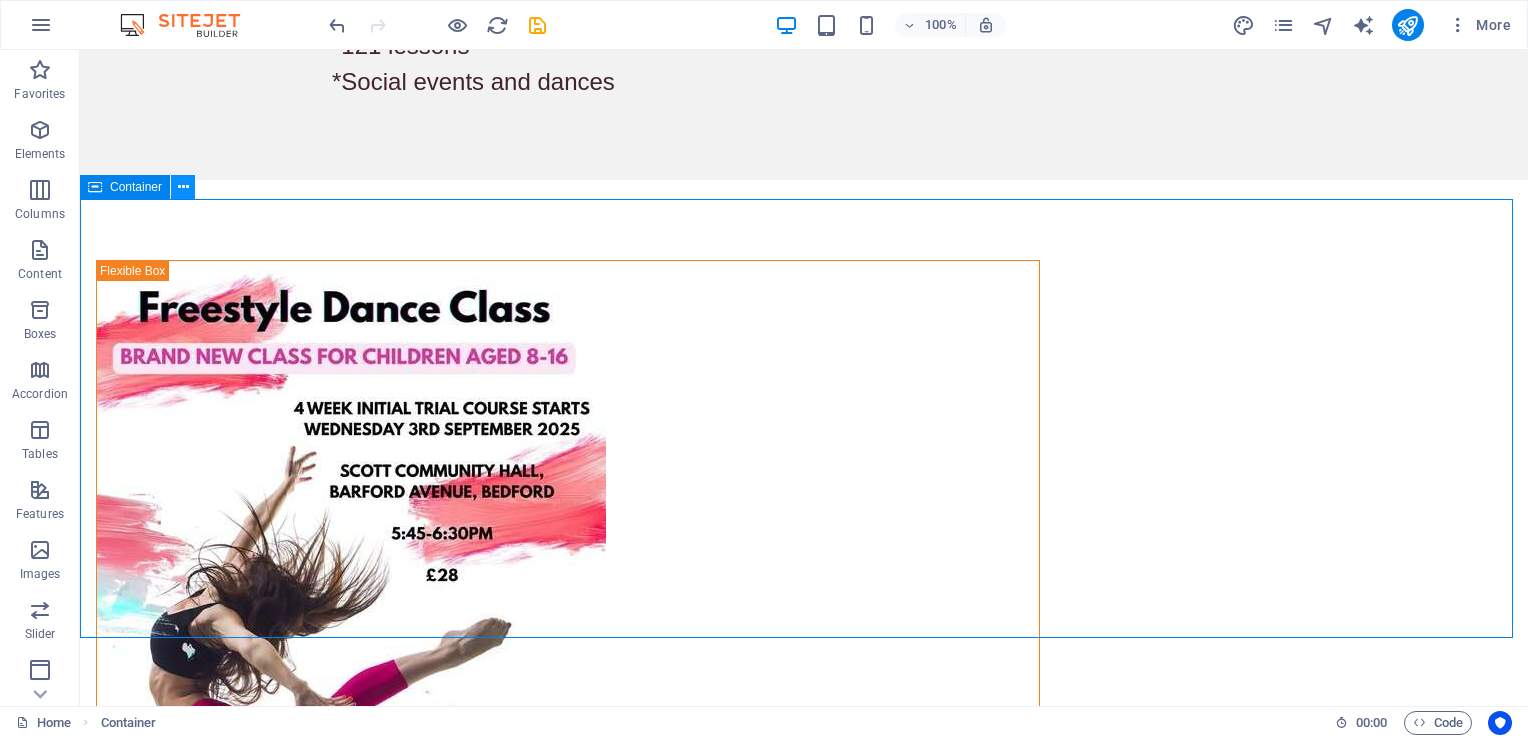 click at bounding box center [183, 187] 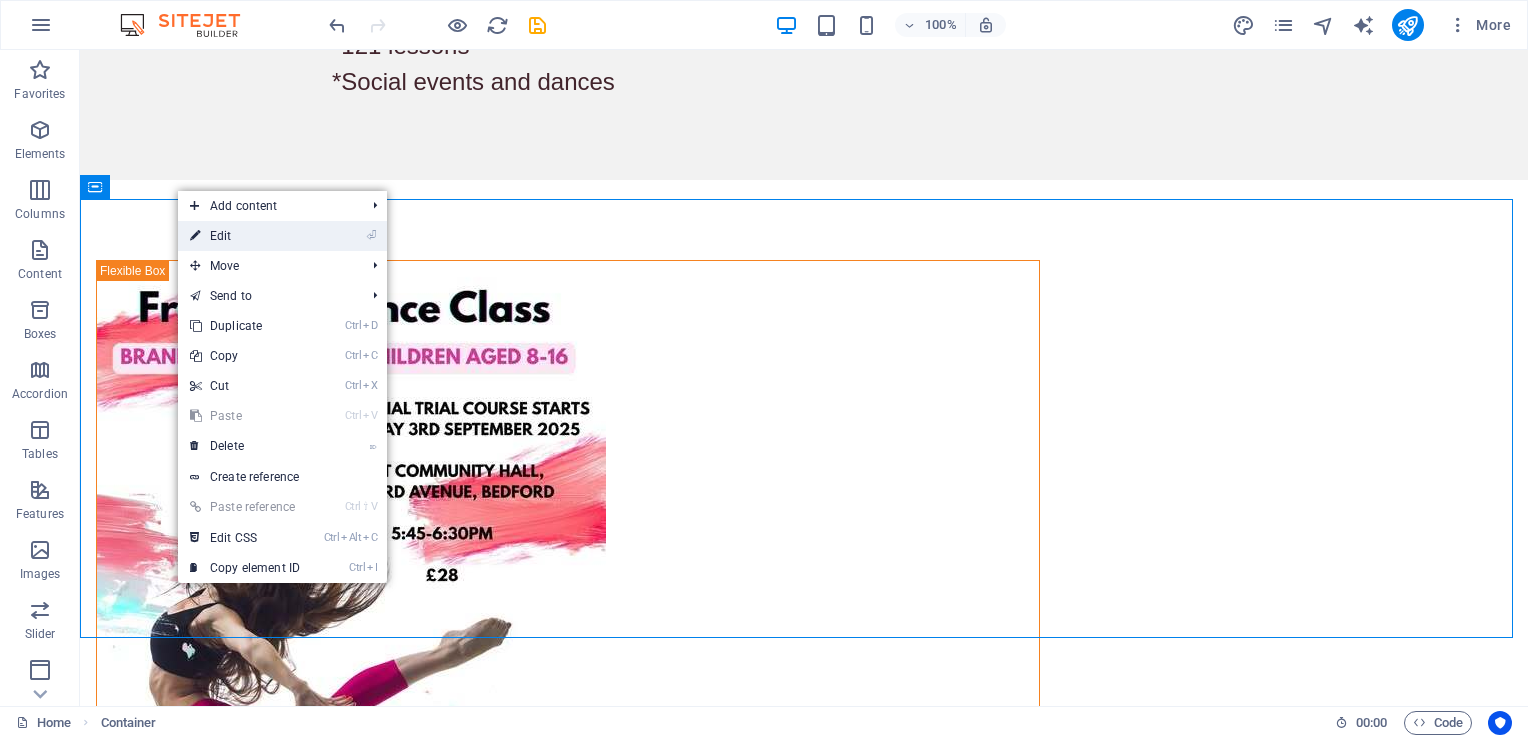 click on "⏎  Edit" at bounding box center [245, 236] 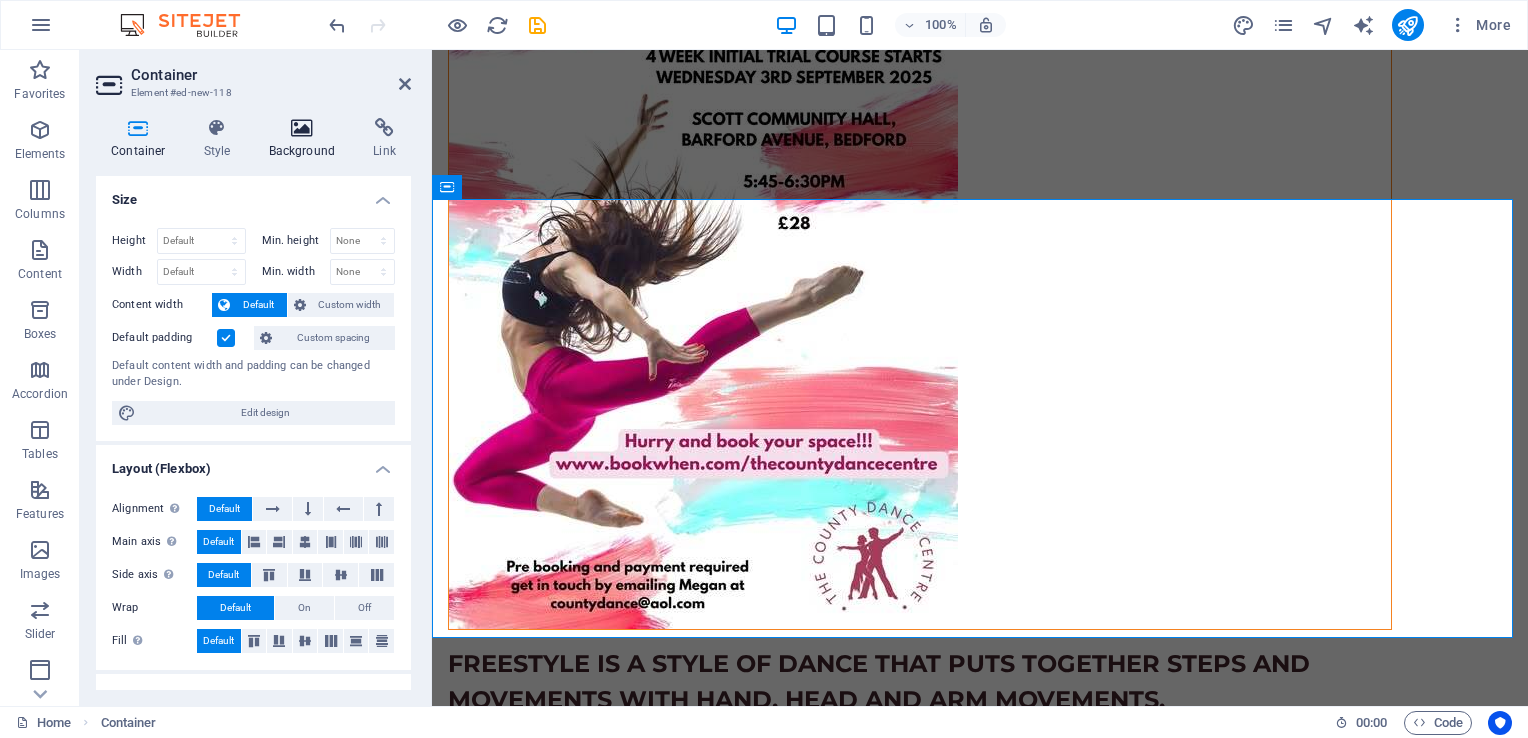 click at bounding box center [302, 128] 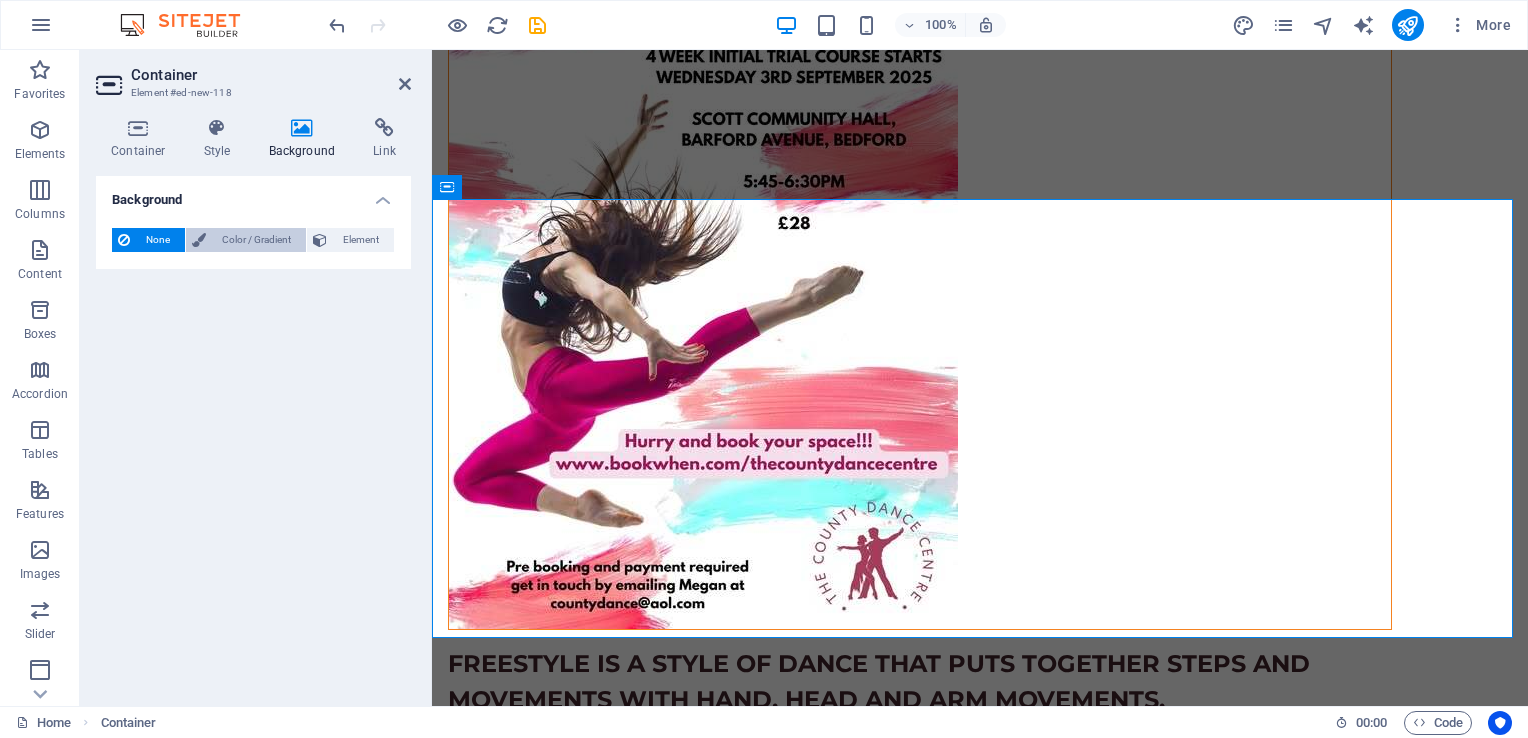 click on "Color / Gradient" at bounding box center [256, 240] 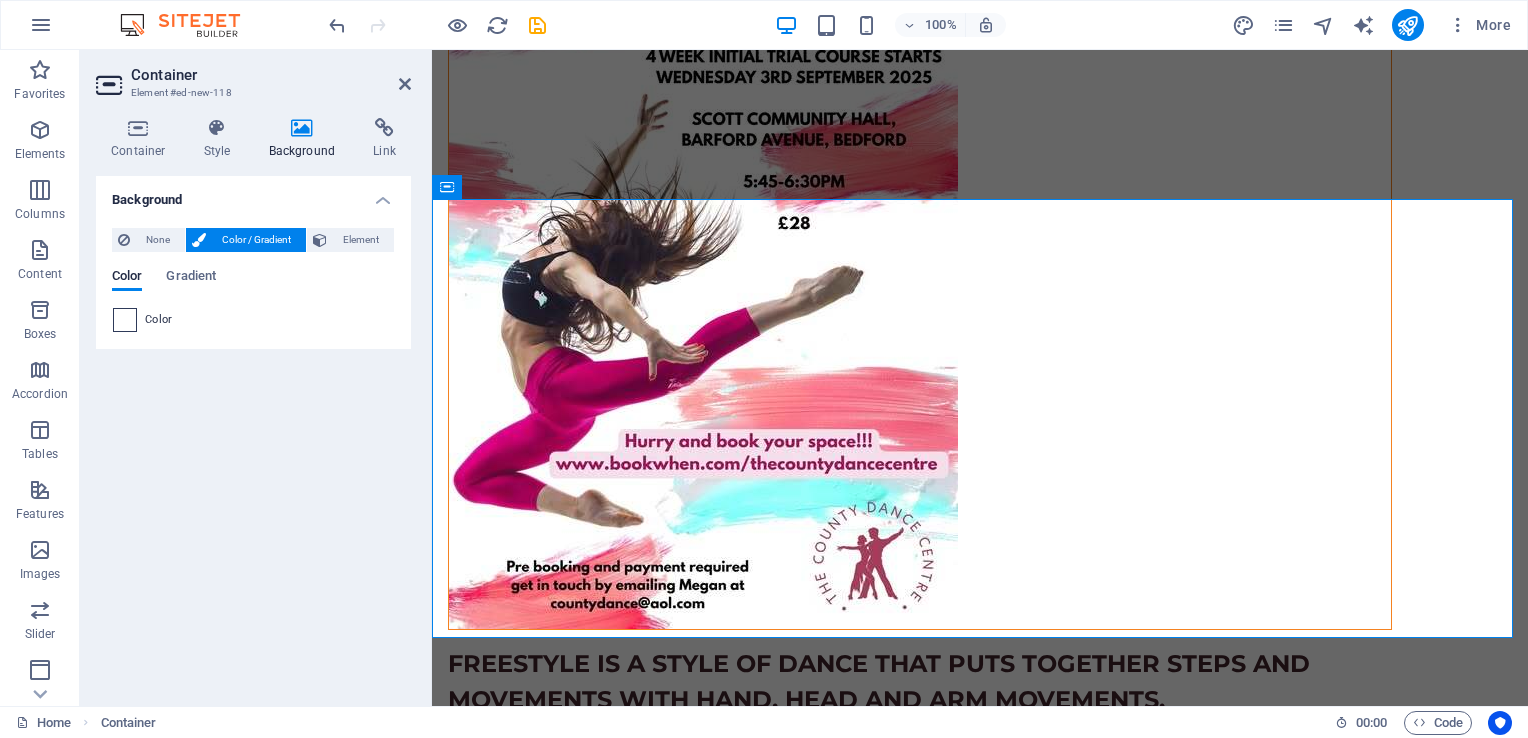 click at bounding box center (125, 320) 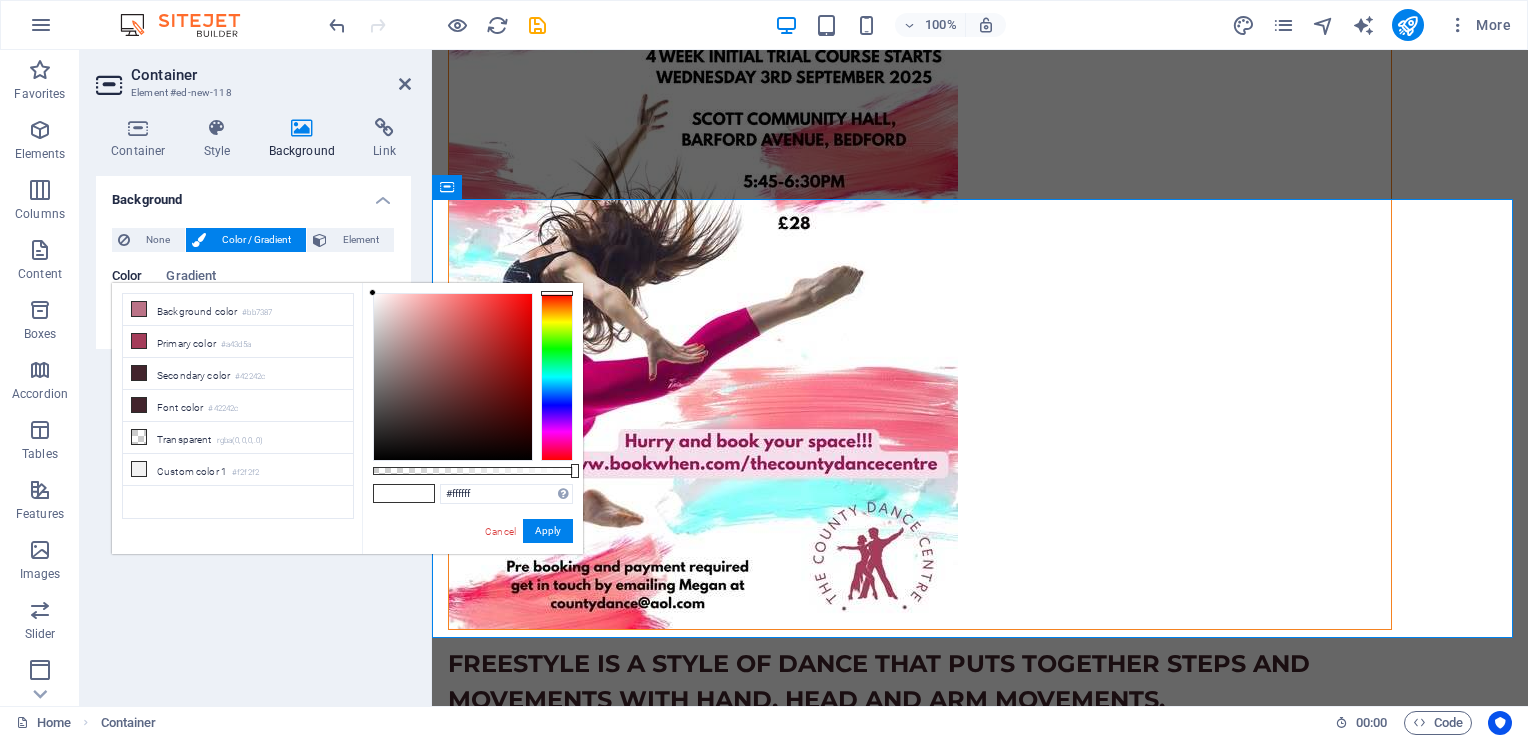 click at bounding box center (557, 377) 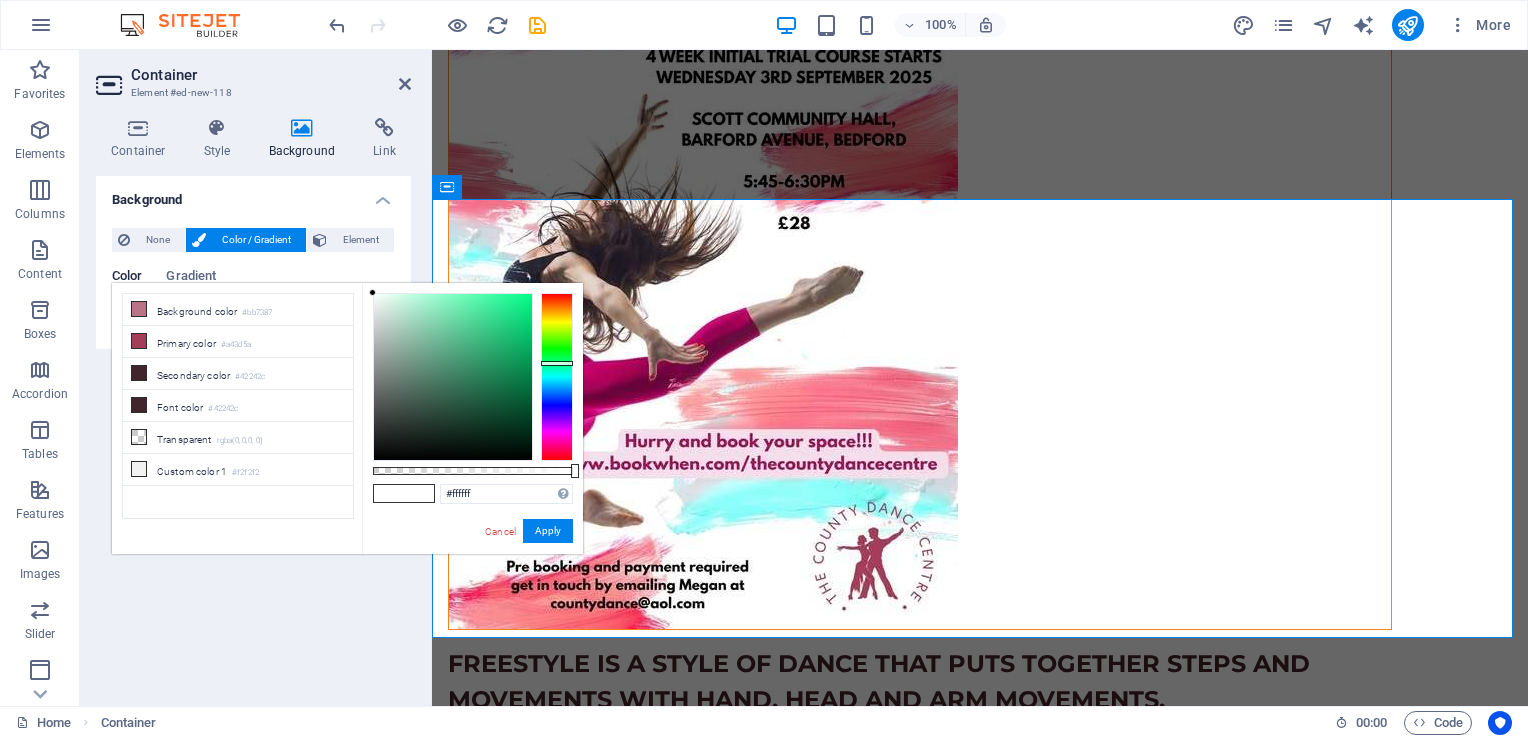 click at bounding box center [557, 377] 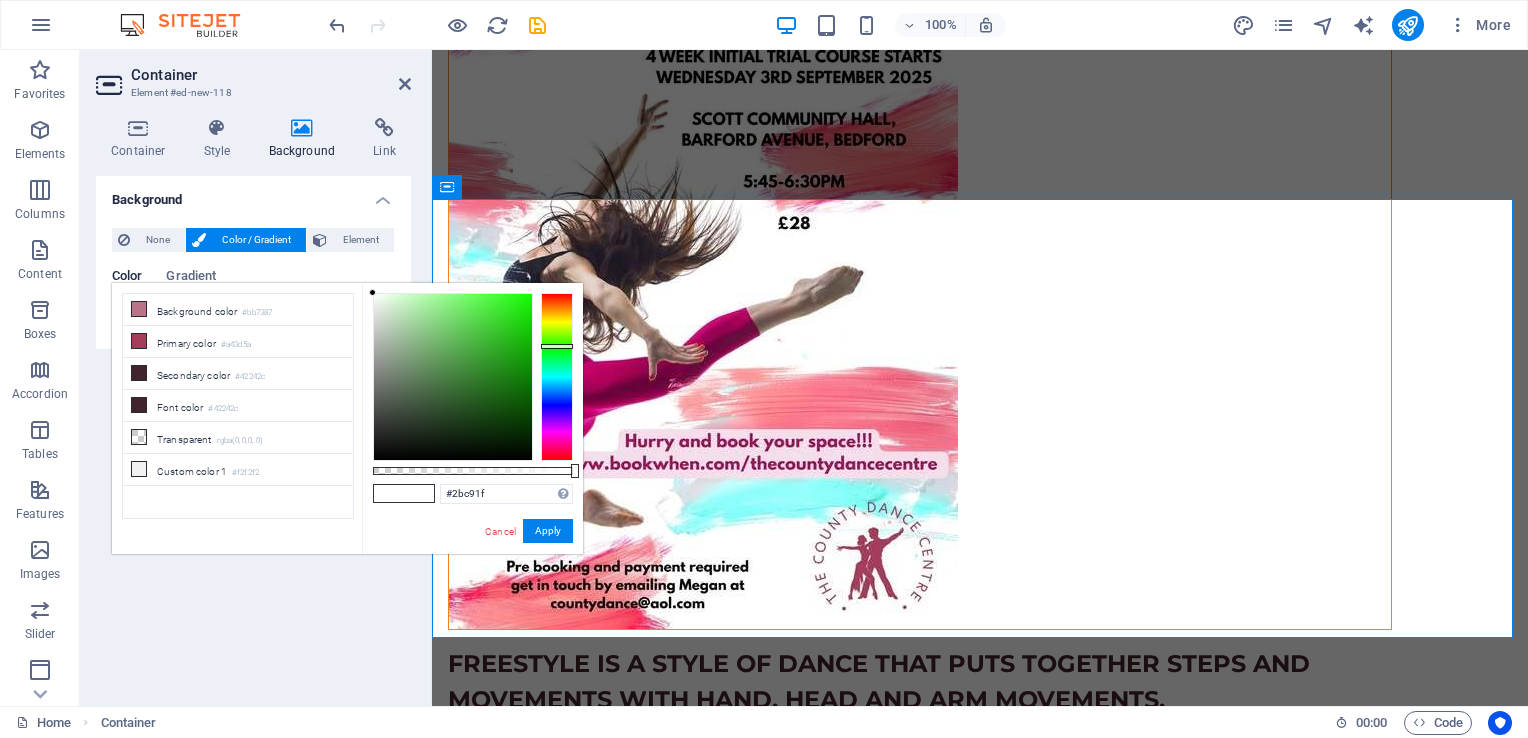 click at bounding box center [453, 377] 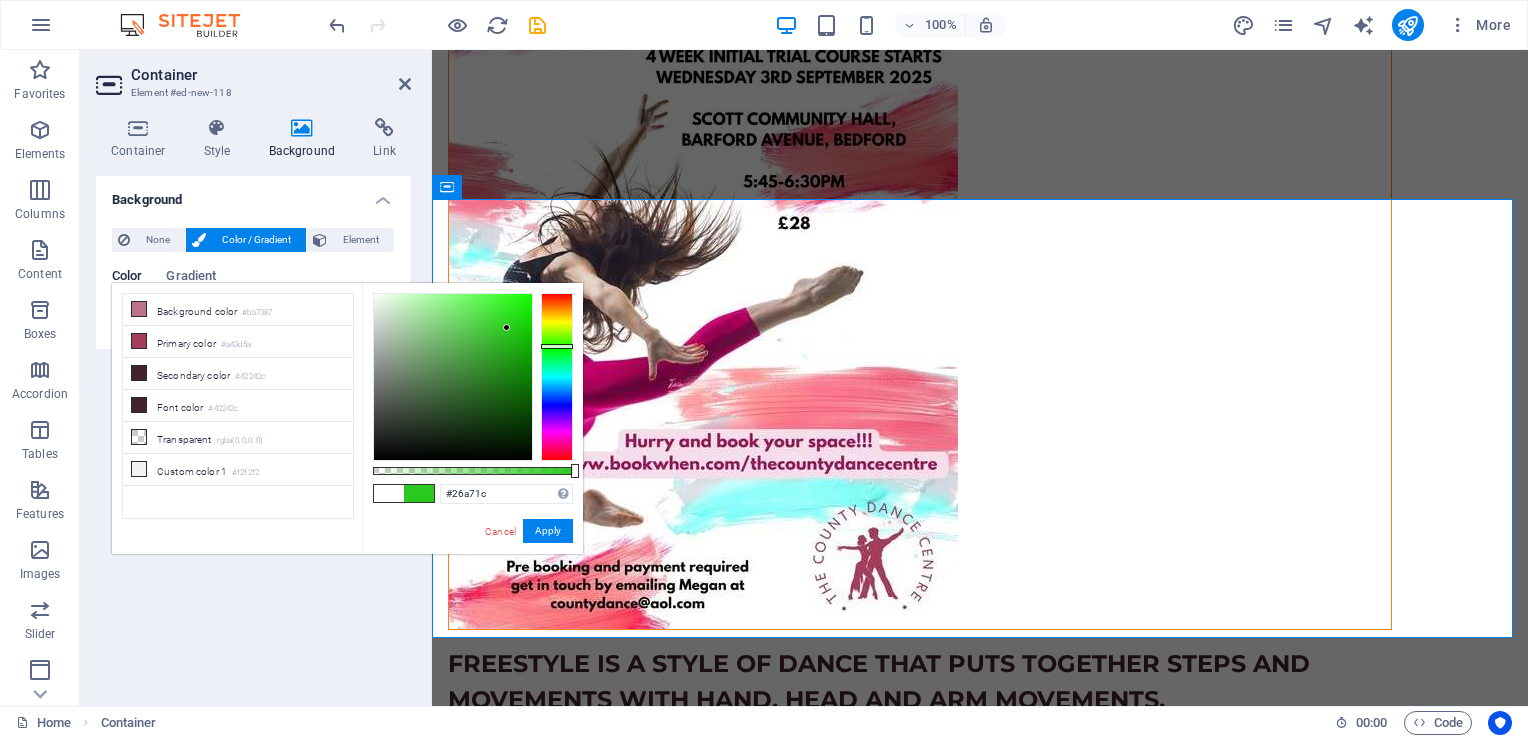 click at bounding box center [453, 377] 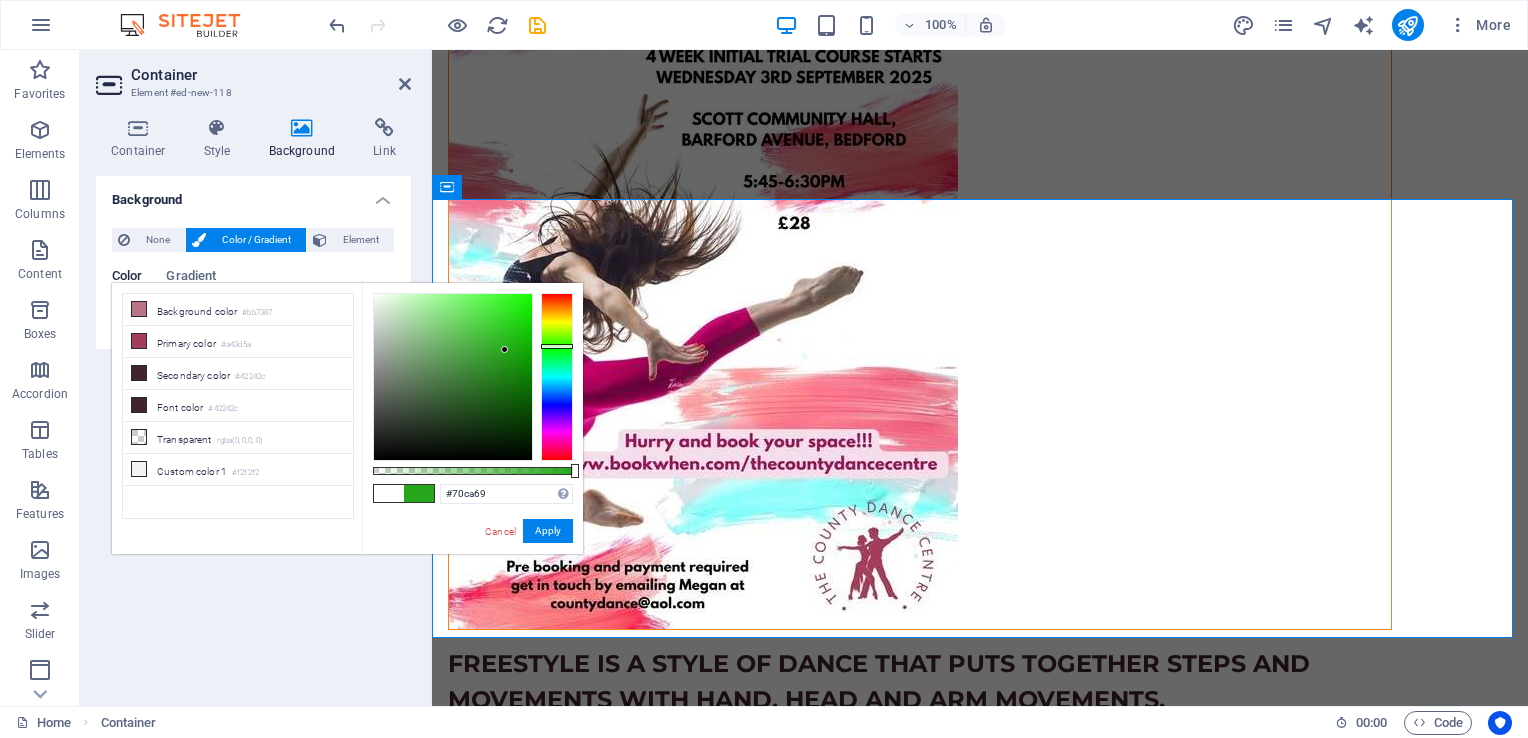 click at bounding box center (453, 377) 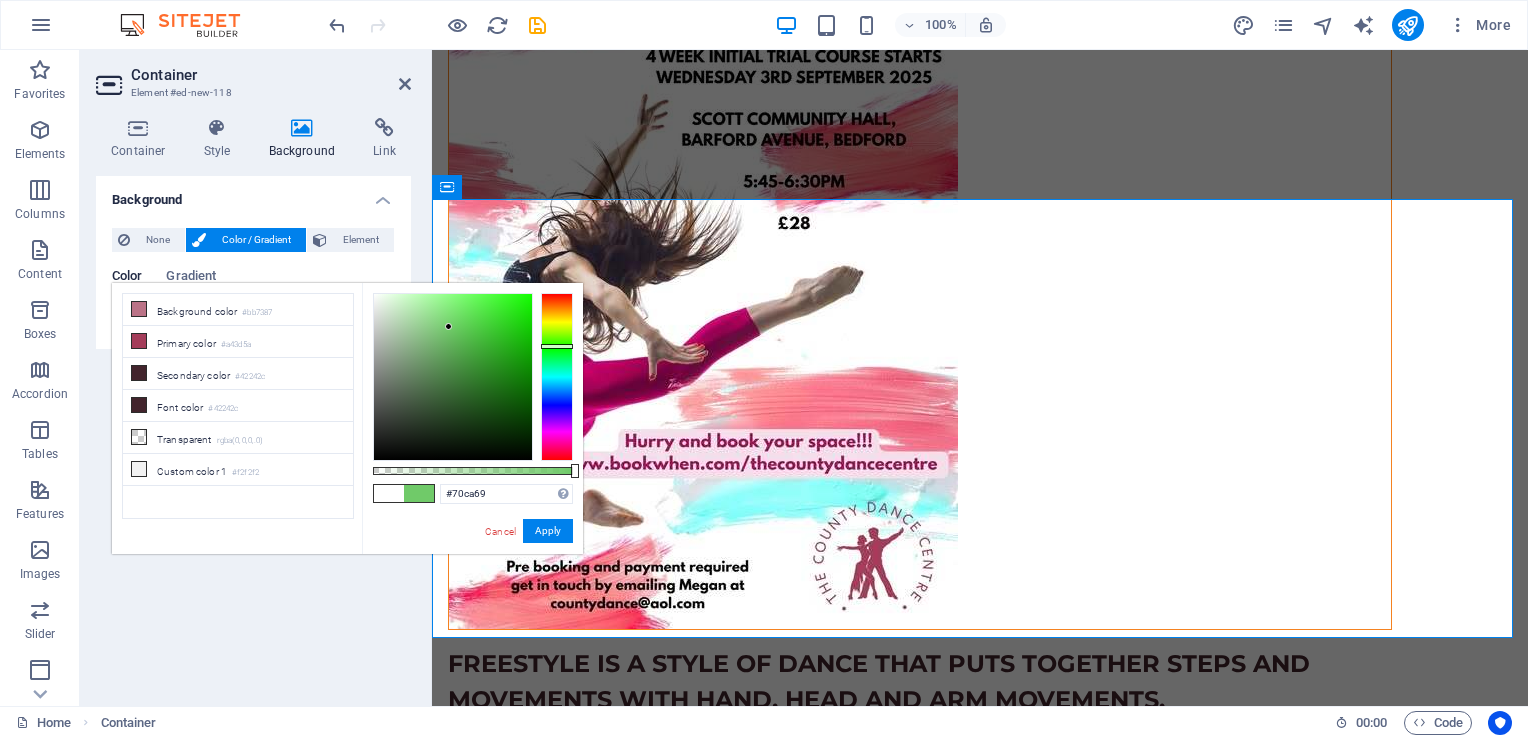 click at bounding box center (448, 326) 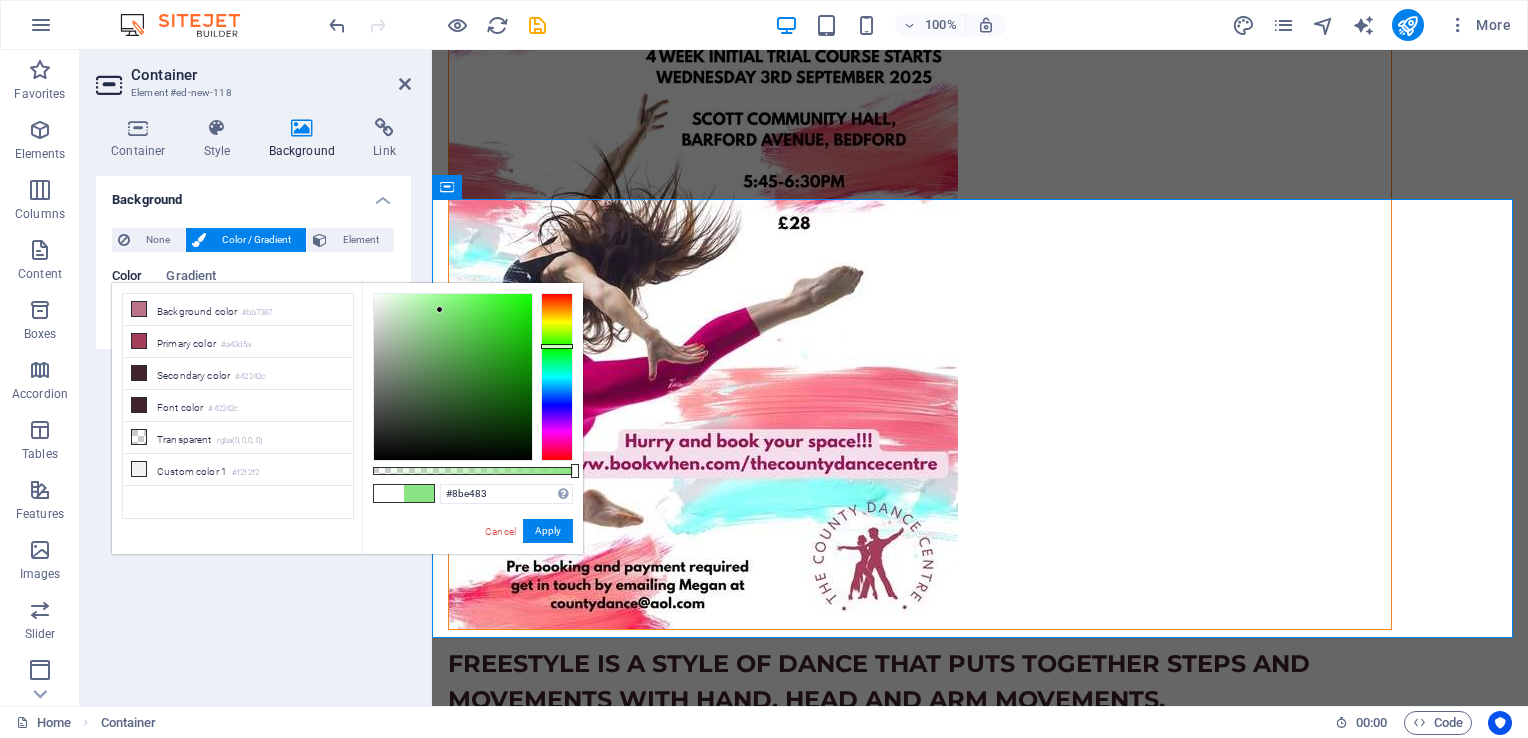 click at bounding box center [453, 377] 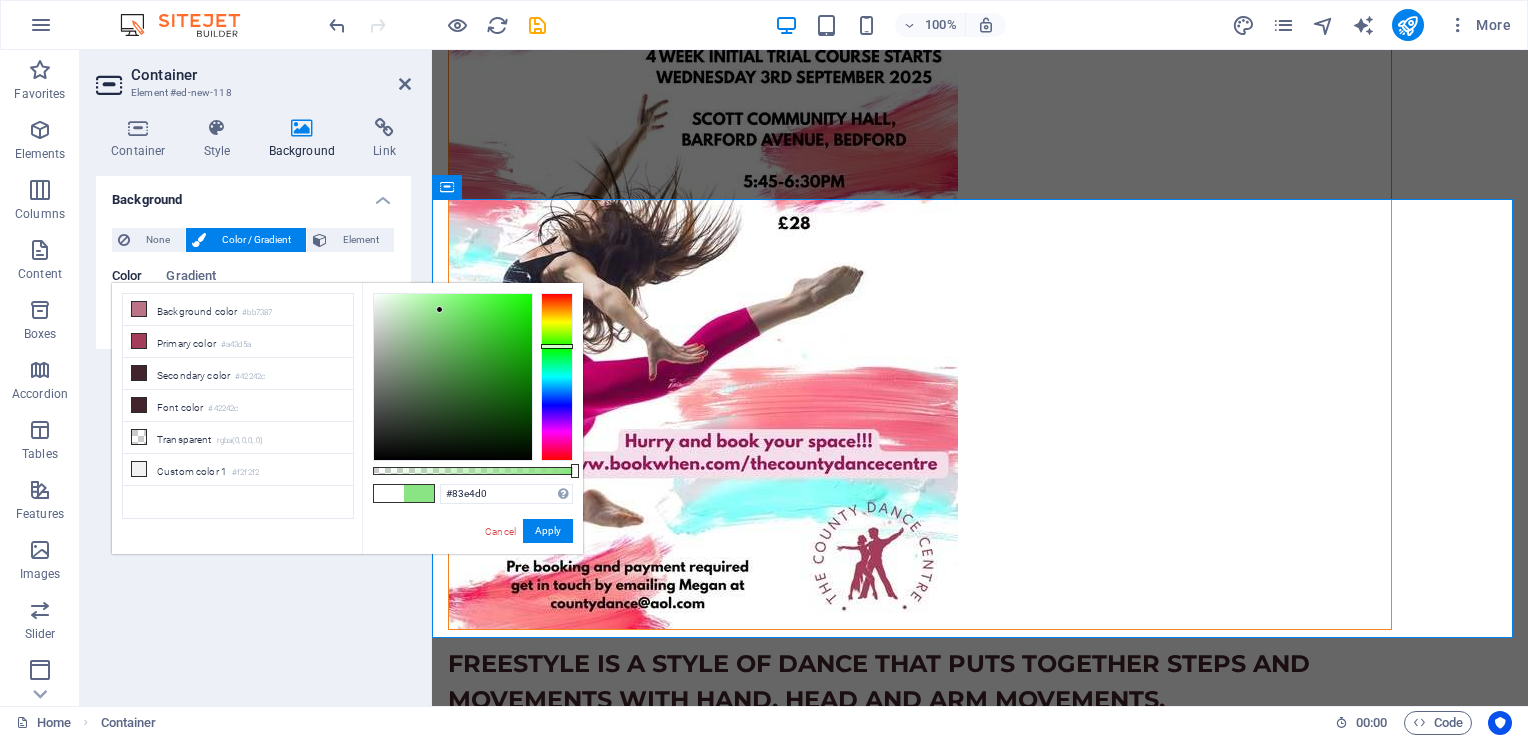 click at bounding box center (557, 377) 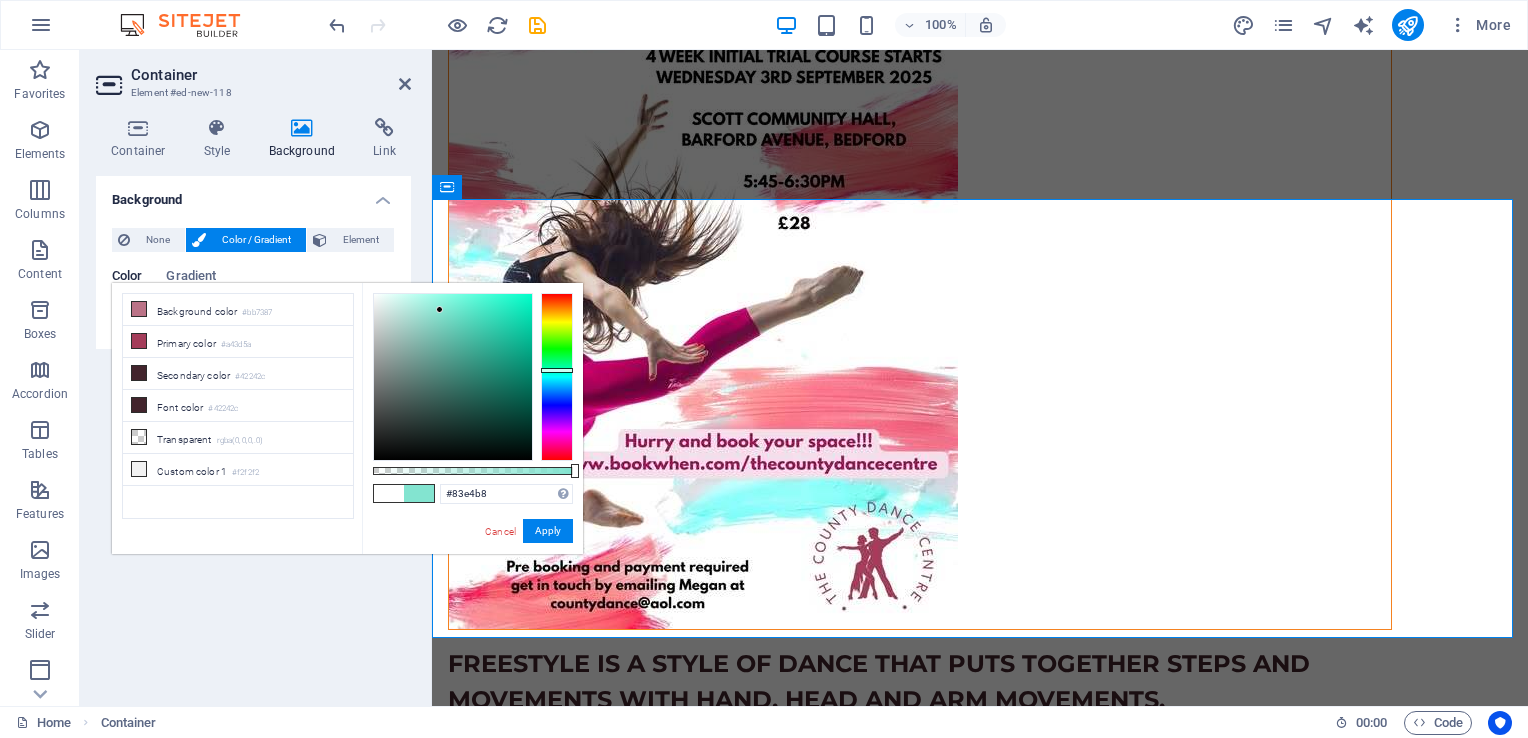 click at bounding box center [557, 377] 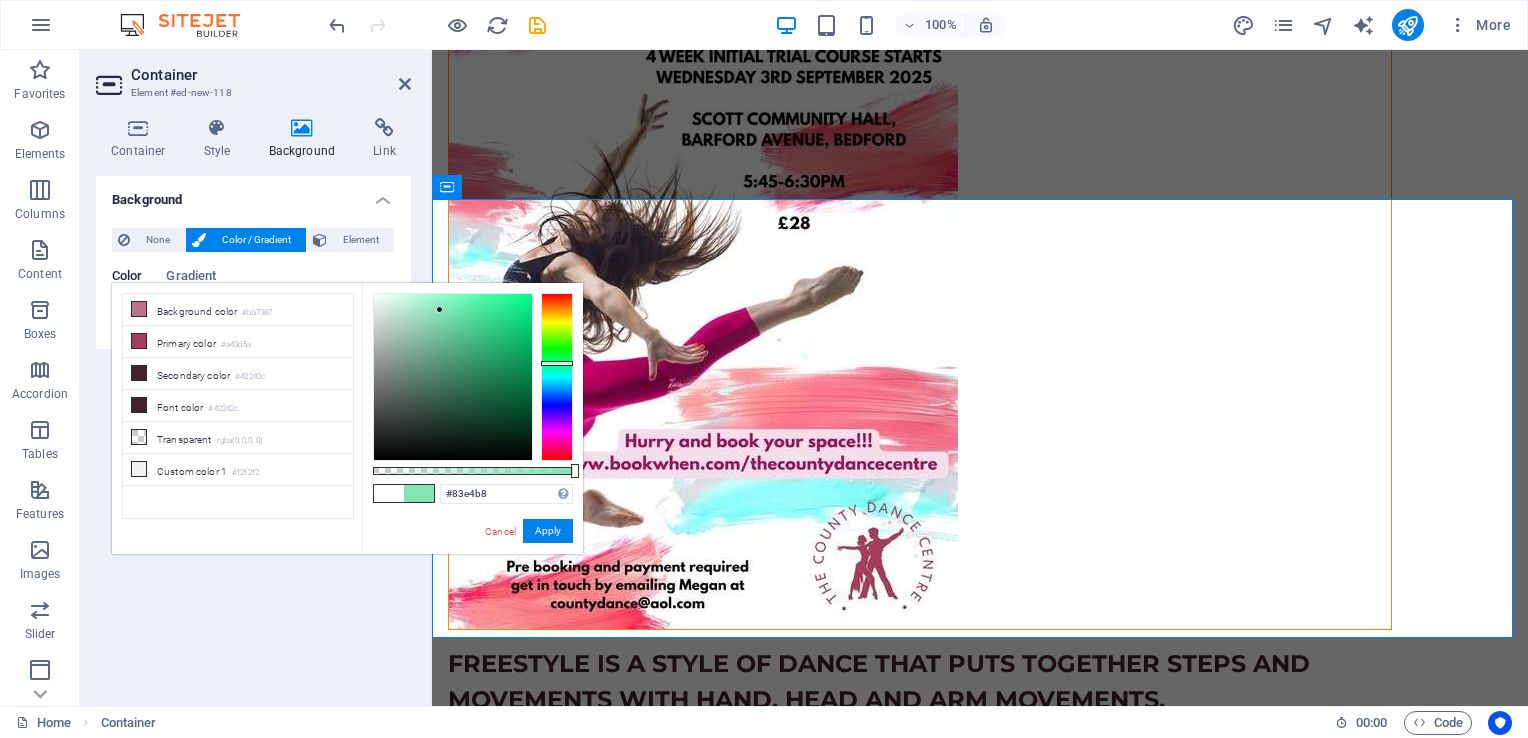 type on "#69daa5" 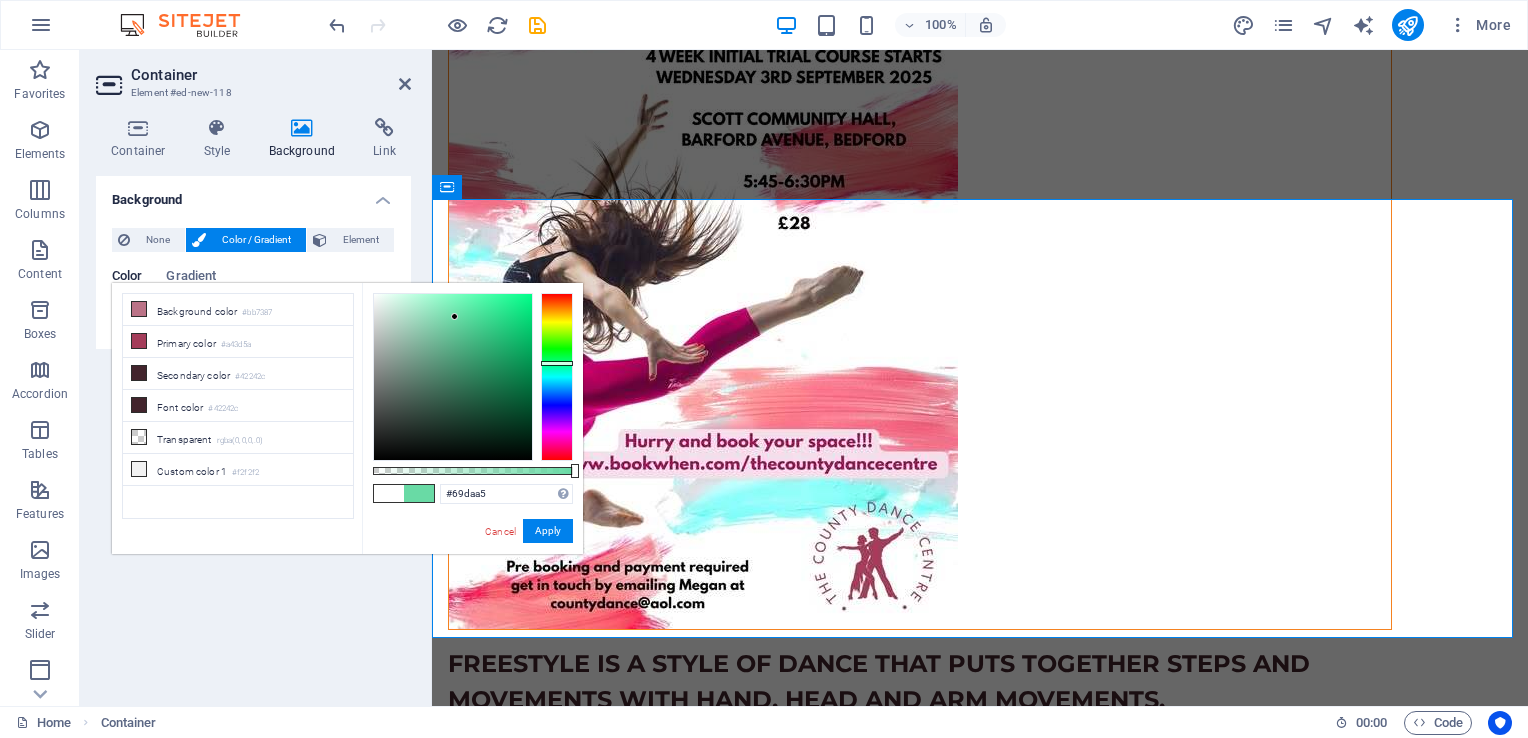 click at bounding box center [453, 377] 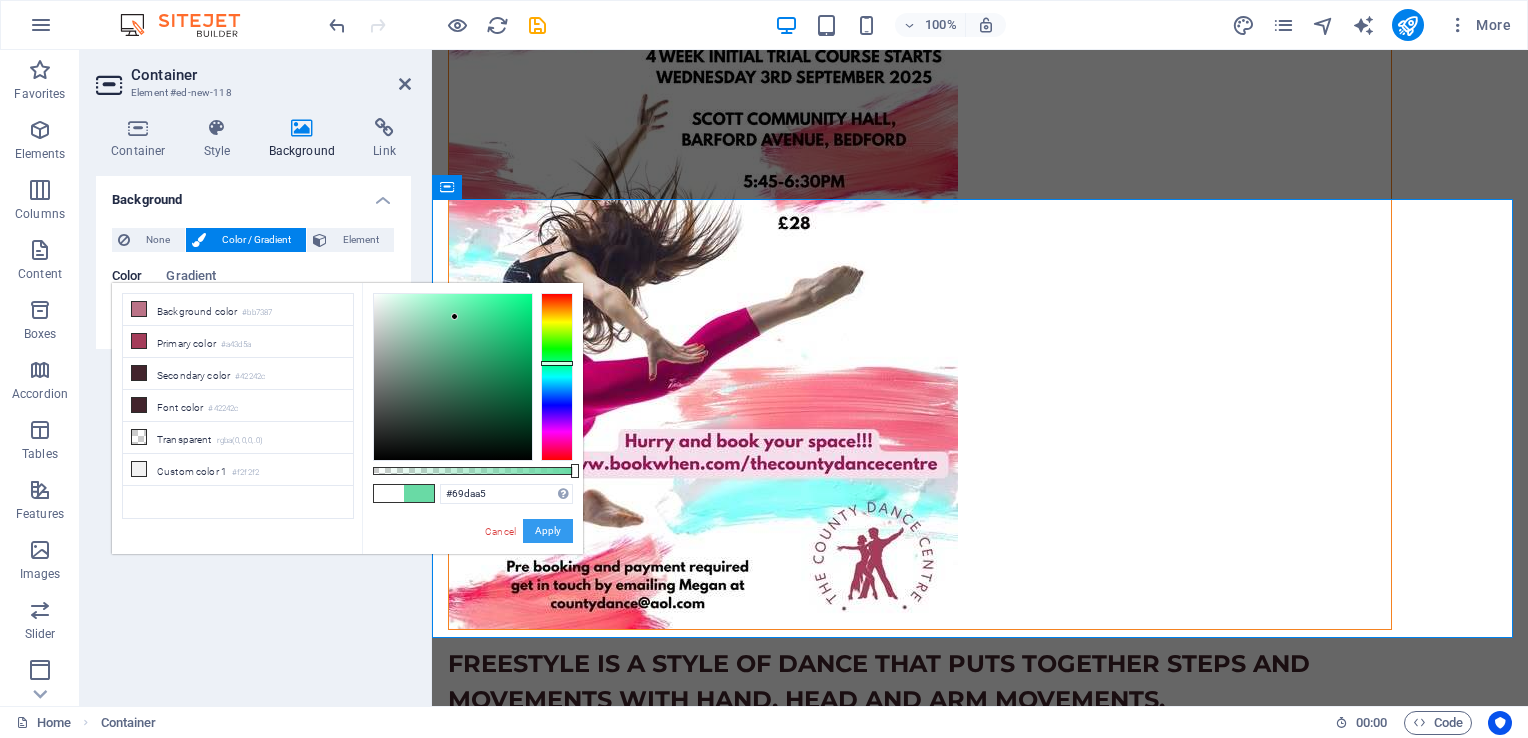 click on "Apply" at bounding box center [548, 531] 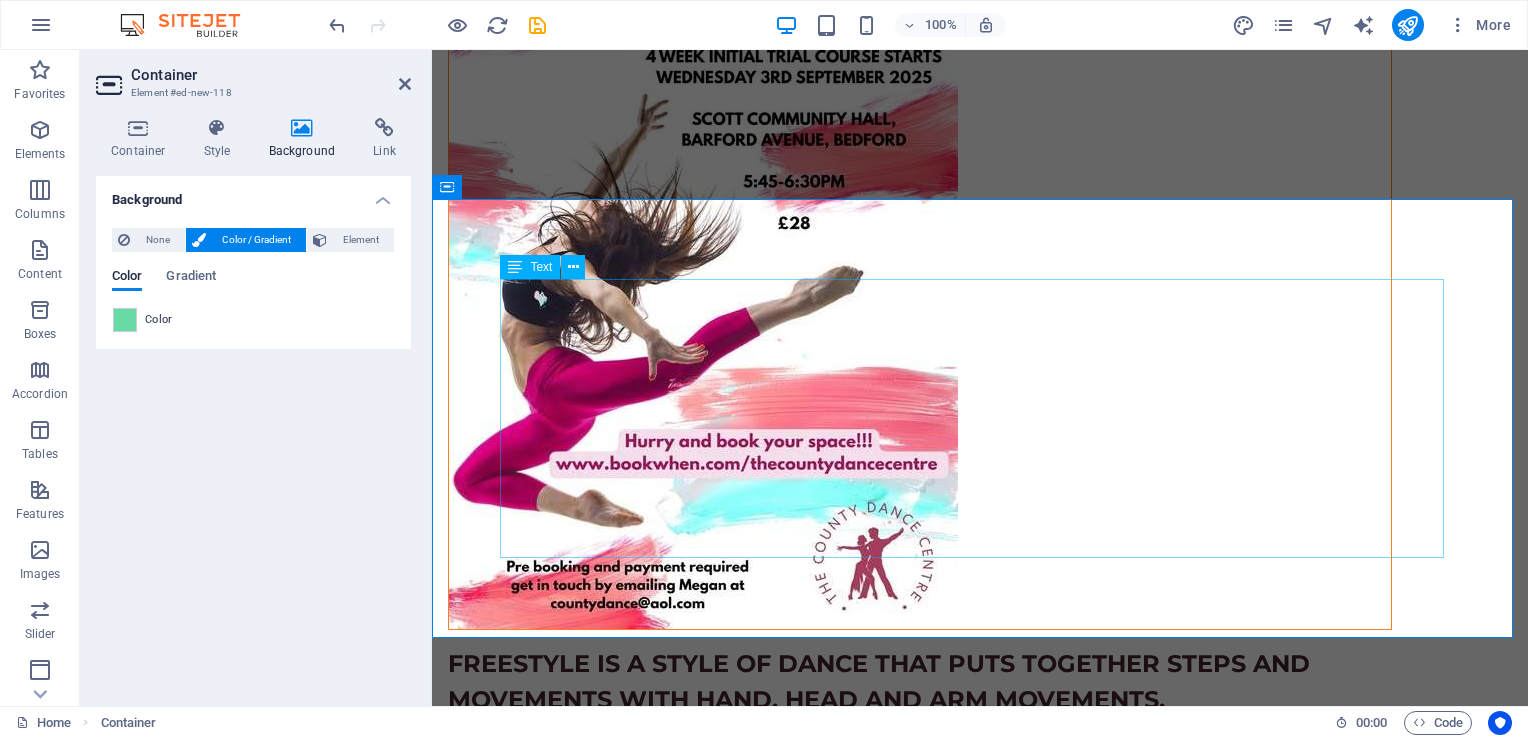 click on "WE ARE CLOSED  FROM SUNDAY [DATE] [MONTH] UNTIL SUNDAY [DATE] [MONTH]  FOR OUR ANNUAL HOLIDAY PLEASE BE AWARE THAT RESPONSES TO EMAILS, MESSAGES AND PHONE CALLSWILL BE SLOWER THAN USUAL AND MAY NOT BE ANSWERED UNTIL [DATE] [MONTH] WHEN WE RE OPEN." at bounding box center (980, 1377) 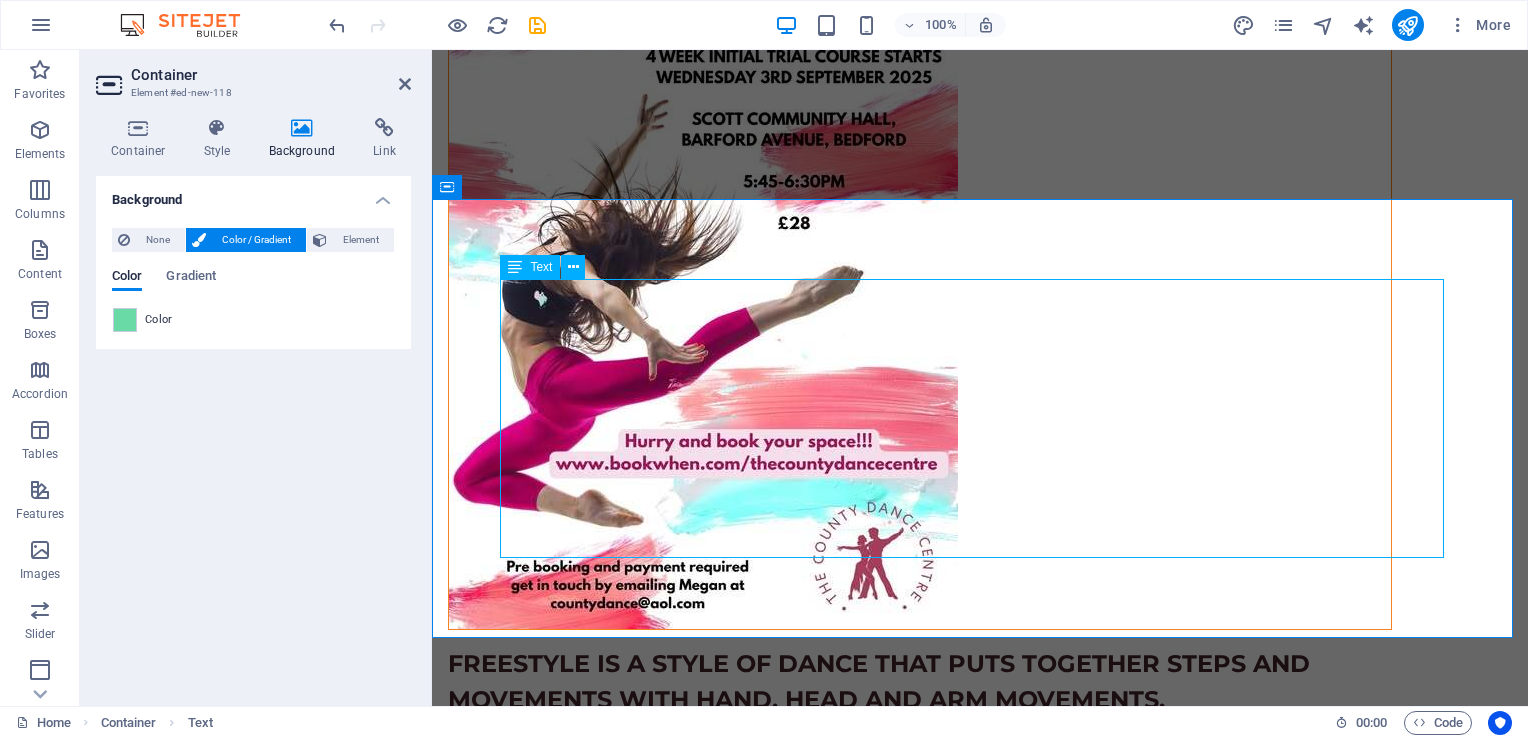 click on "WE ARE CLOSED  FROM SUNDAY [DATE] [MONTH] UNTIL SUNDAY [DATE] [MONTH]  FOR OUR ANNUAL HOLIDAY PLEASE BE AWARE THAT RESPONSES TO EMAILS, MESSAGES AND PHONE CALLSWILL BE SLOWER THAN USUAL AND MAY NOT BE ANSWERED UNTIL [DATE] [MONTH] WHEN WE RE OPEN." at bounding box center [980, 1377] 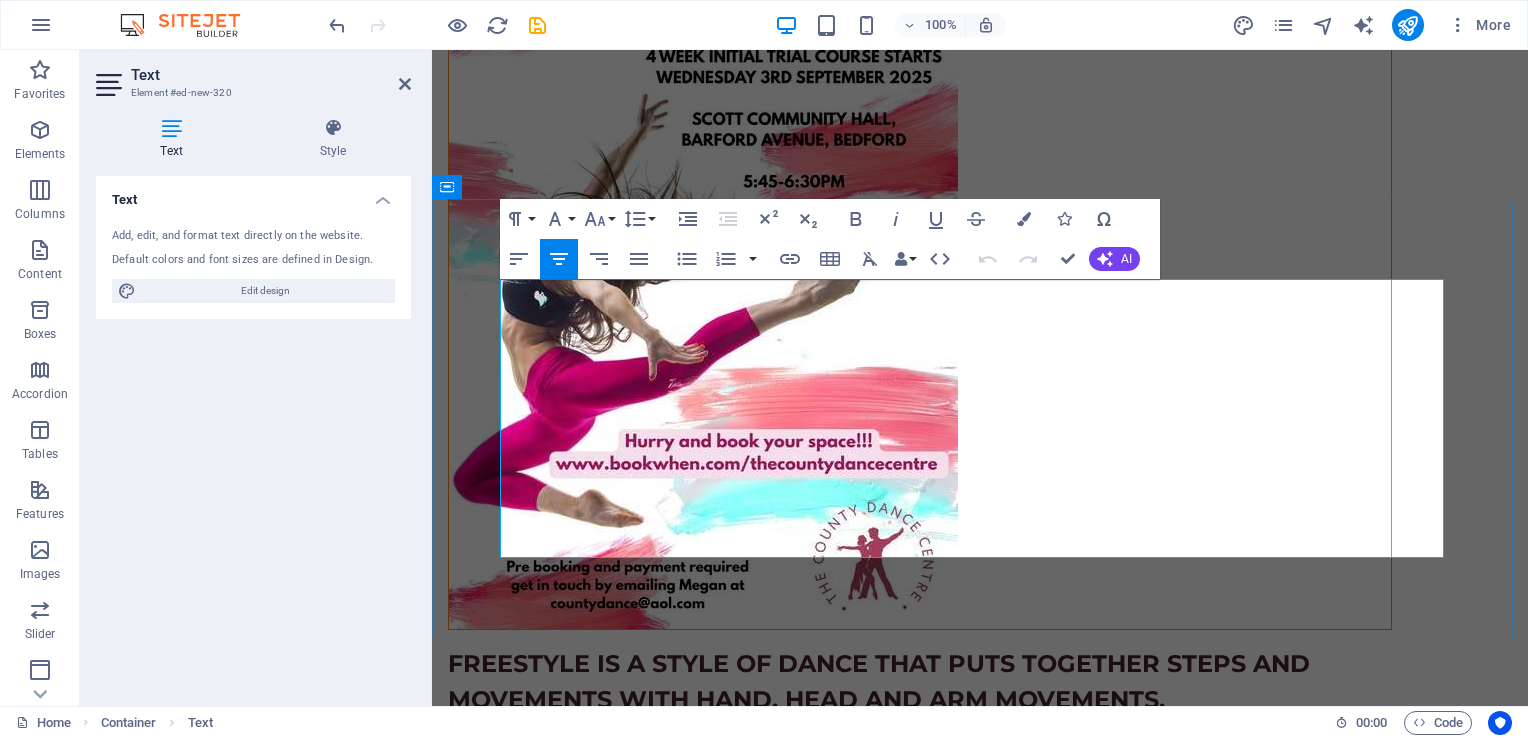 click on "PLEASE BE AWARE THAT RESPONSES TO EMAILS, MESSAGES AND PHONE CALLSWILL BE SLOWER THAN USUAL AND MAY NOT BE ANSWERED UNTIL 18TH AUGUST WHEN WE REOPEN." at bounding box center [980, 1485] 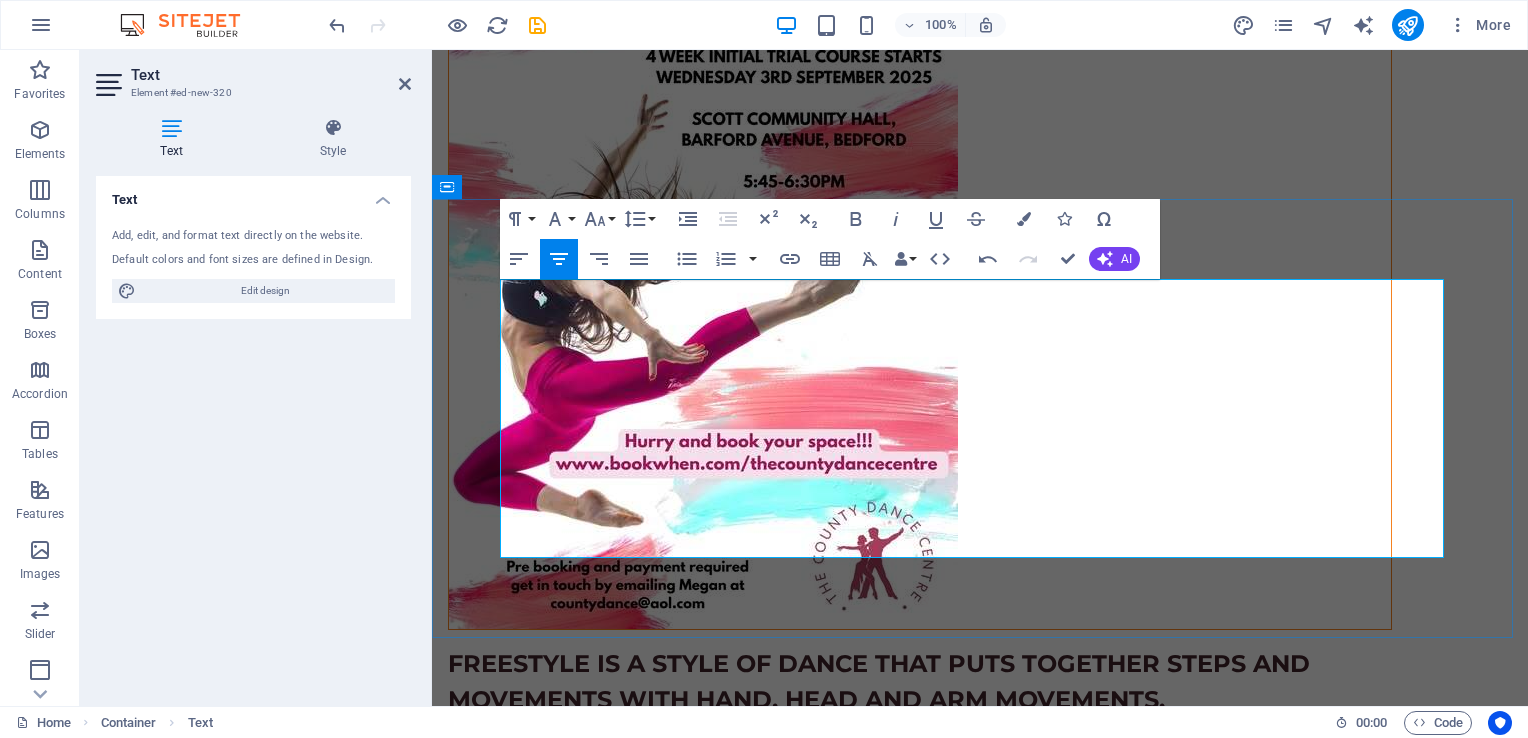 click on "PLEASE BE AWARE THAT RESPONSES TO EMAILS, MESSAGES AND PHONE CALLS  WILL BE SLOWER THAN USUAL AND MAY NOT BE ANSWERED UNTIL [DATE] [MONTH] WHEN WE RE OPEN." at bounding box center [980, 1485] 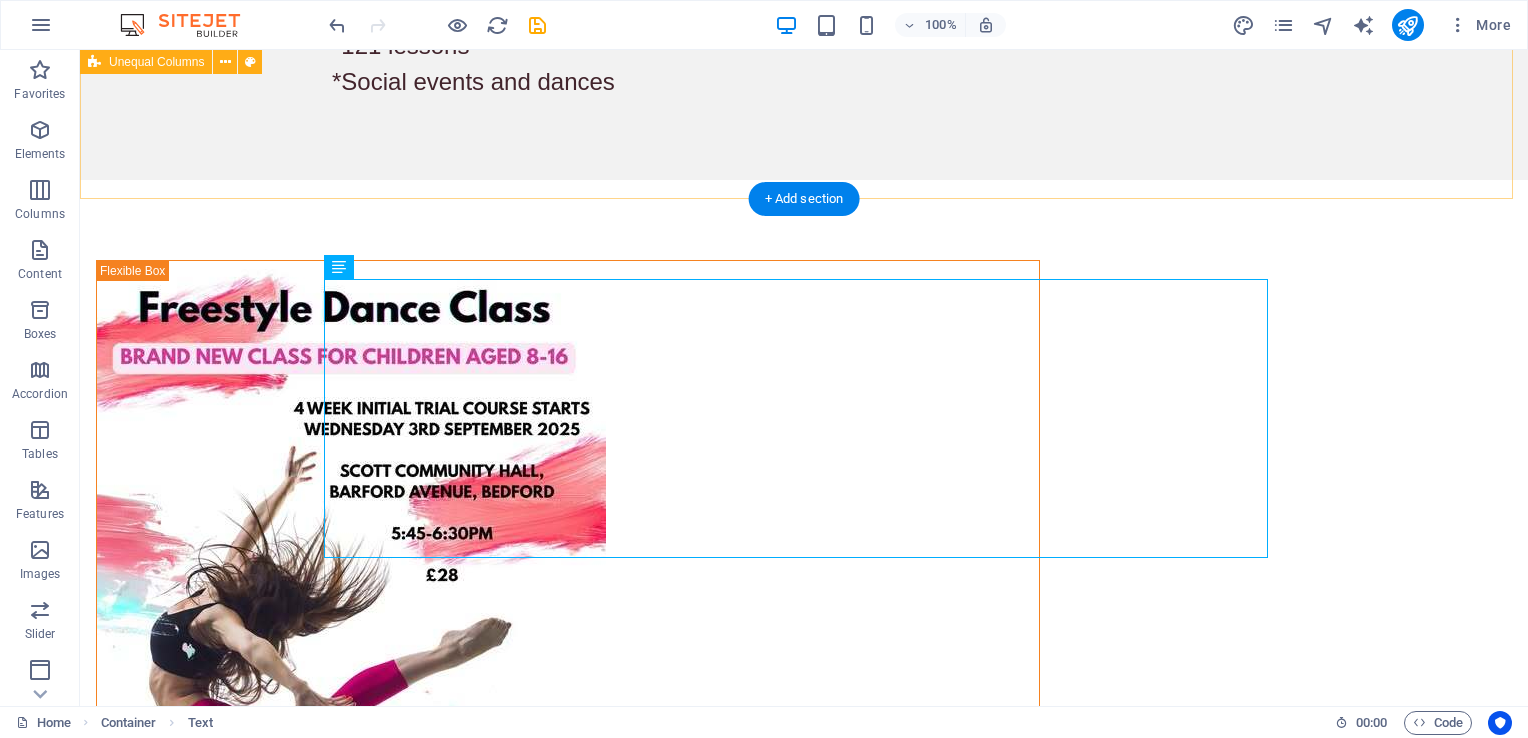 click on "FREESTYLE IS A STYLE OF DANCE THAT PUTS TOGETHER STEPS AND MOVEMENTS WITH HAND, HEAD AND ARM MOVEMENTS. IT'S AN ARTISTIC DANCE STYLE AND ALLOWS THE DANCER TO EXPRESS THEMSELVES USING LOTS OF TYPES OF MUSIC. IN THIS CLASS WE WILL BUILD ROUTINES TO PERFORM TO MUSIC THAT THE CHILDREN LIKE. THE CHILDREN WILL ALSO HAVE INPUT INTO THEIR ROUTINES IN ORDER TO ALLOW THEM FREEDOM OF EXPRESSION ." at bounding box center (804, 827) 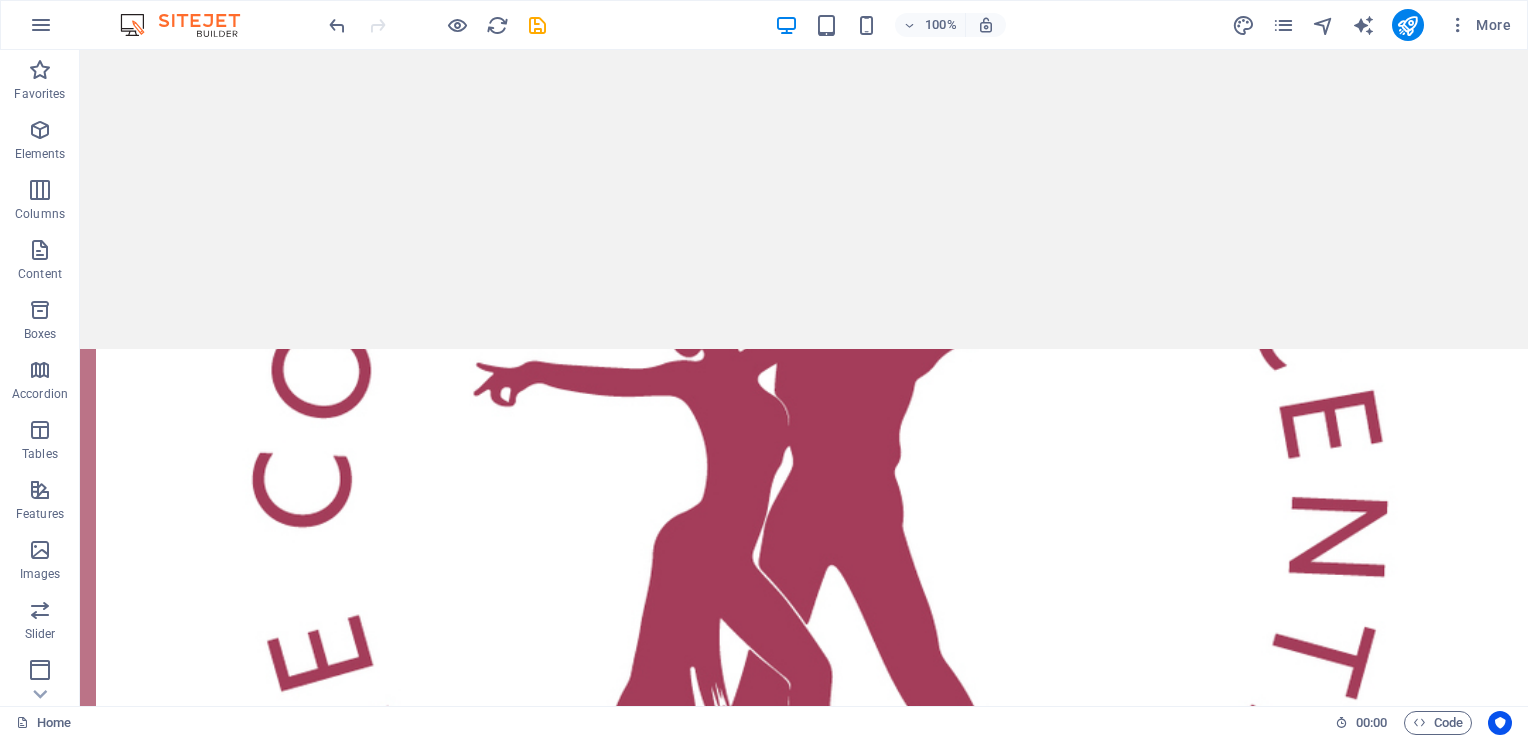 scroll, scrollTop: 324, scrollLeft: 0, axis: vertical 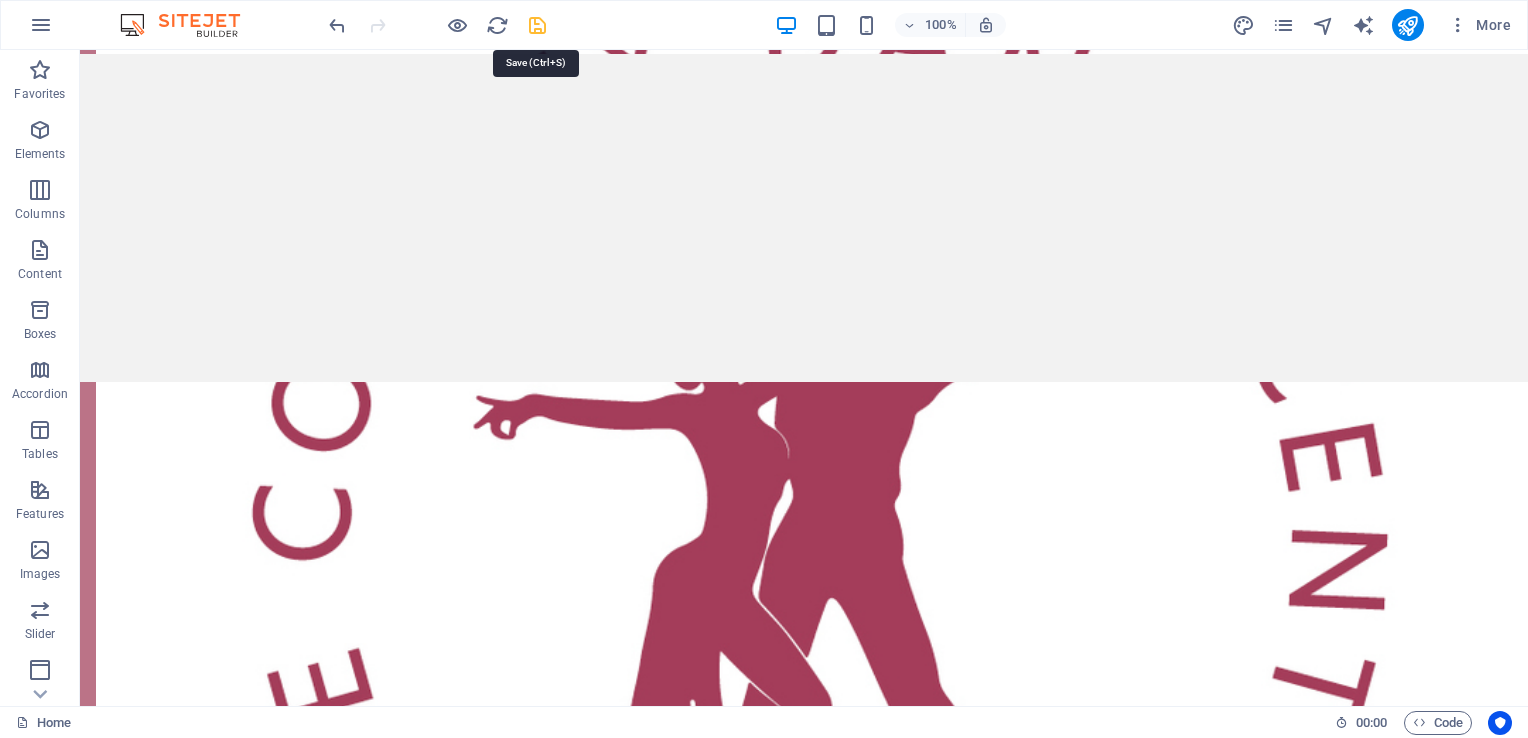 click at bounding box center [537, 25] 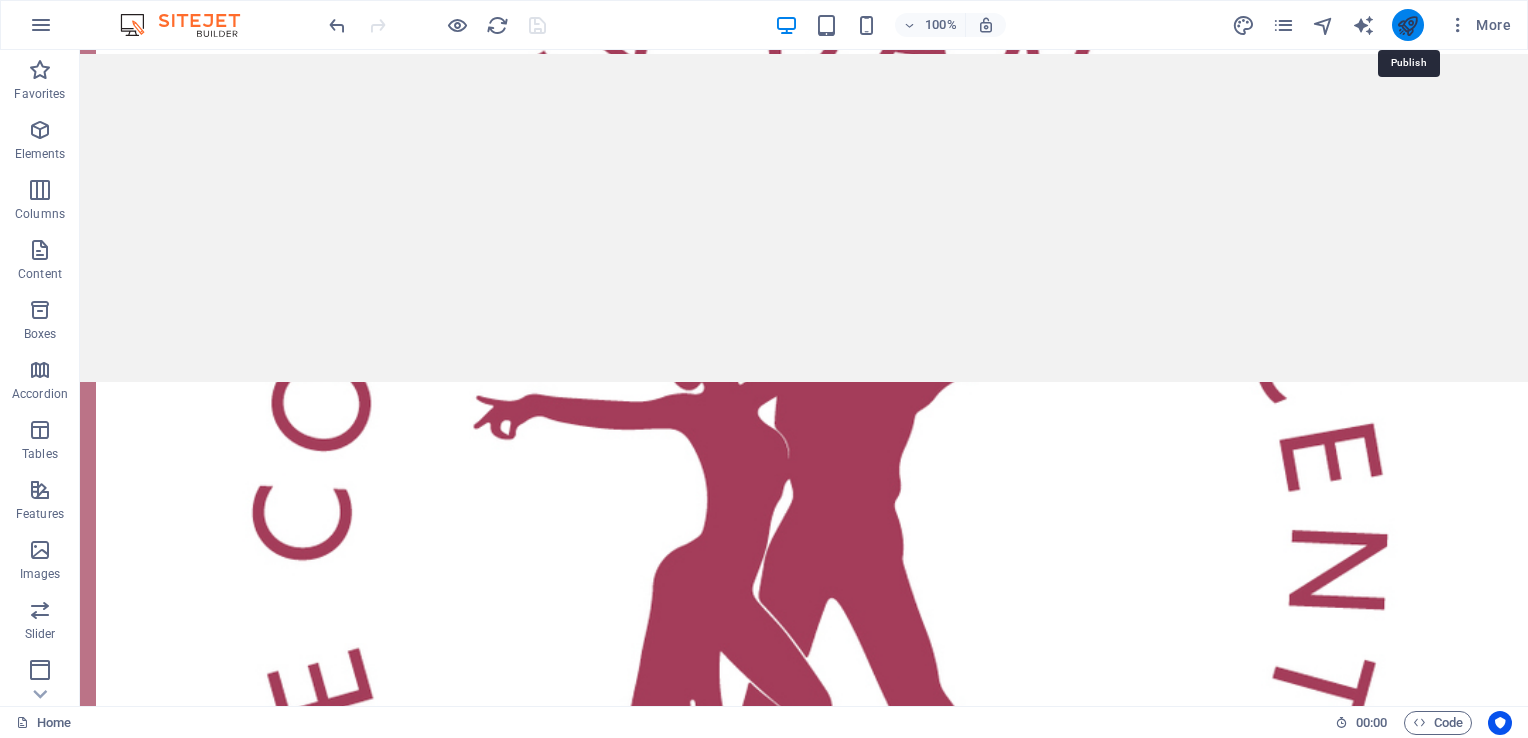 click at bounding box center [1407, 25] 